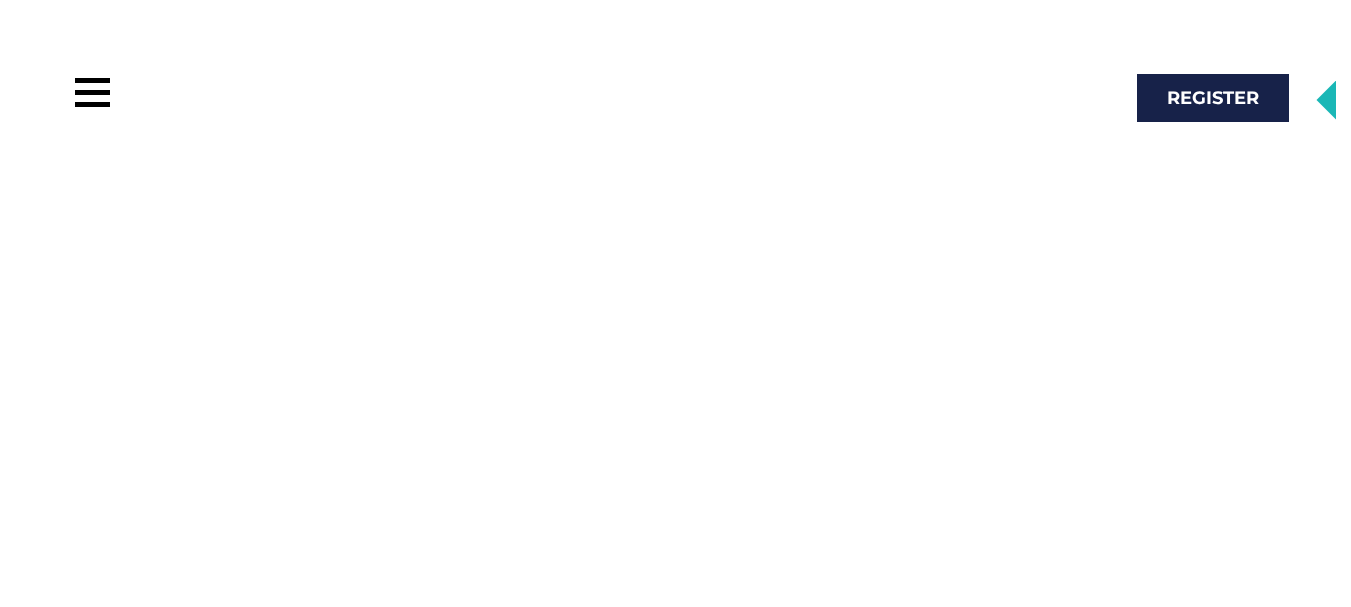 scroll, scrollTop: 0, scrollLeft: 0, axis: both 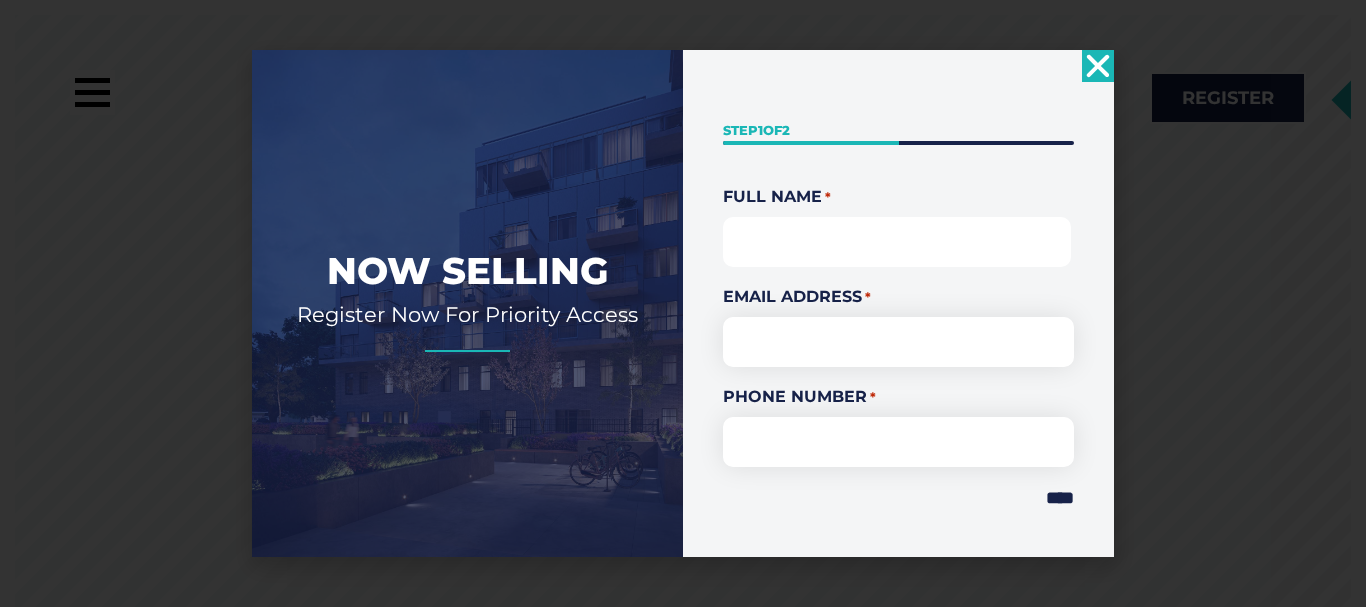 click on "First" at bounding box center [897, 242] 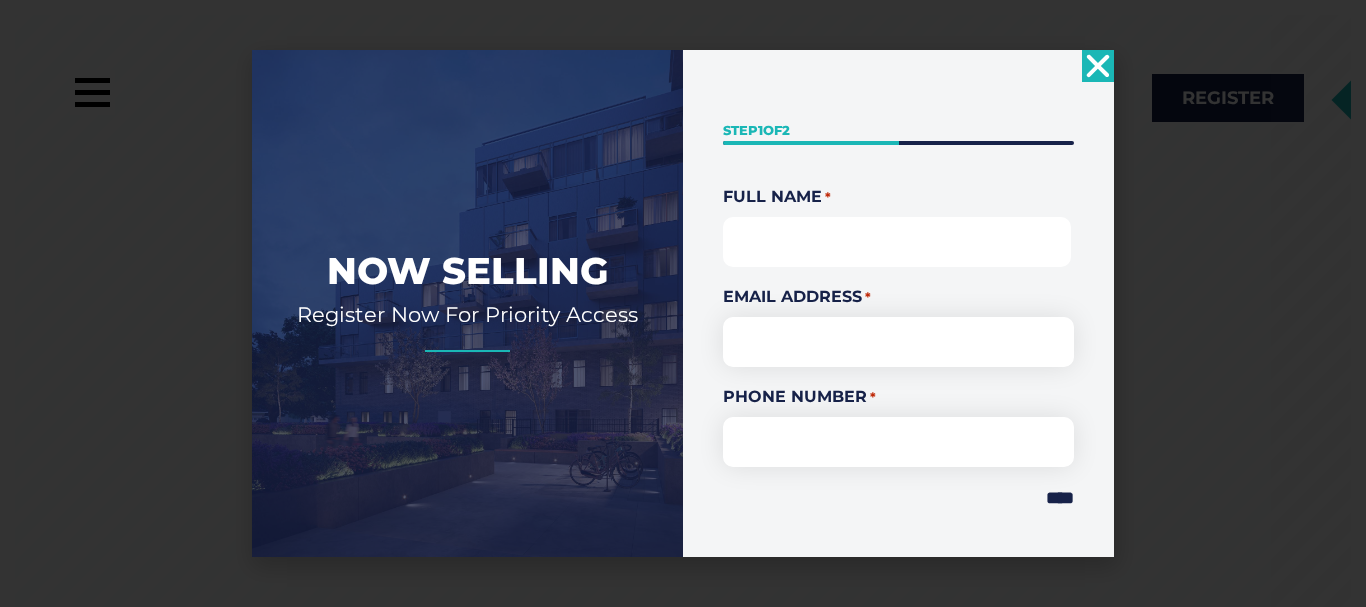 type on "**********" 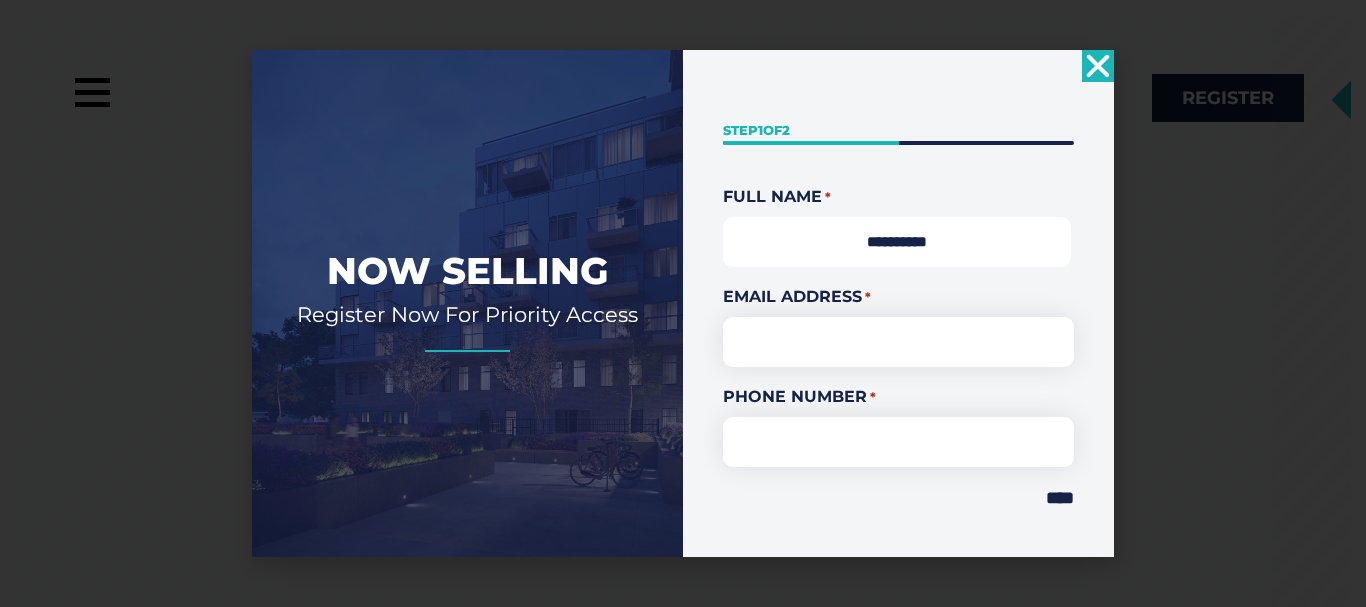 type on "**********" 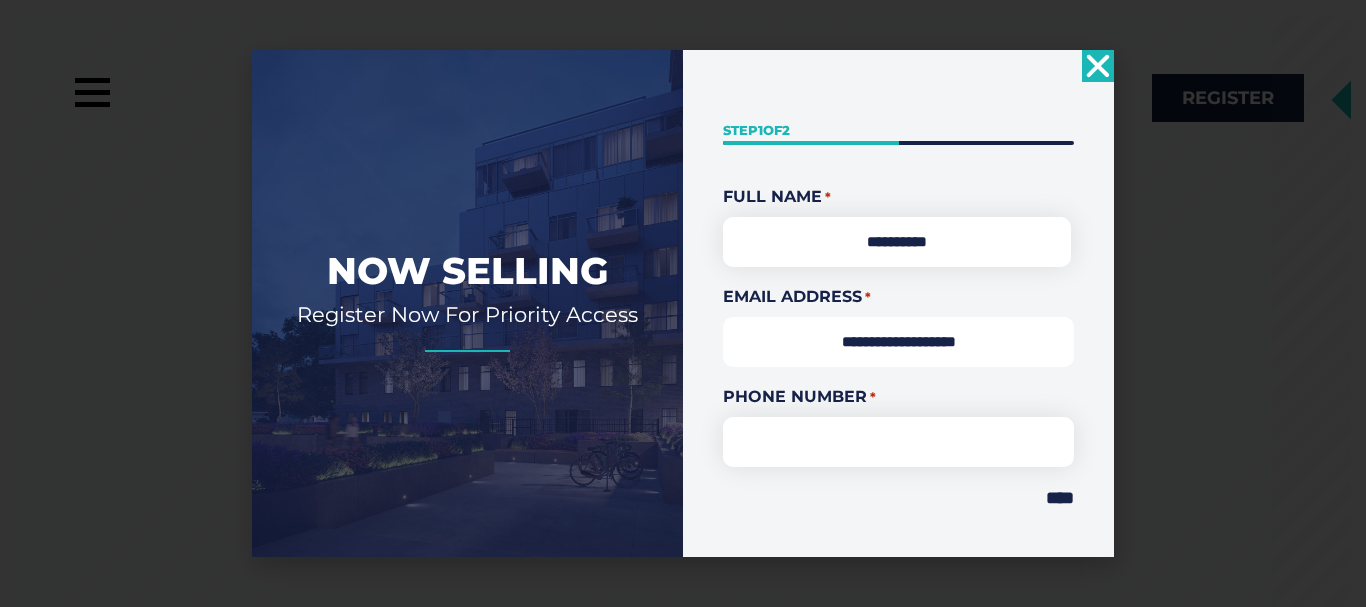 type on "**********" 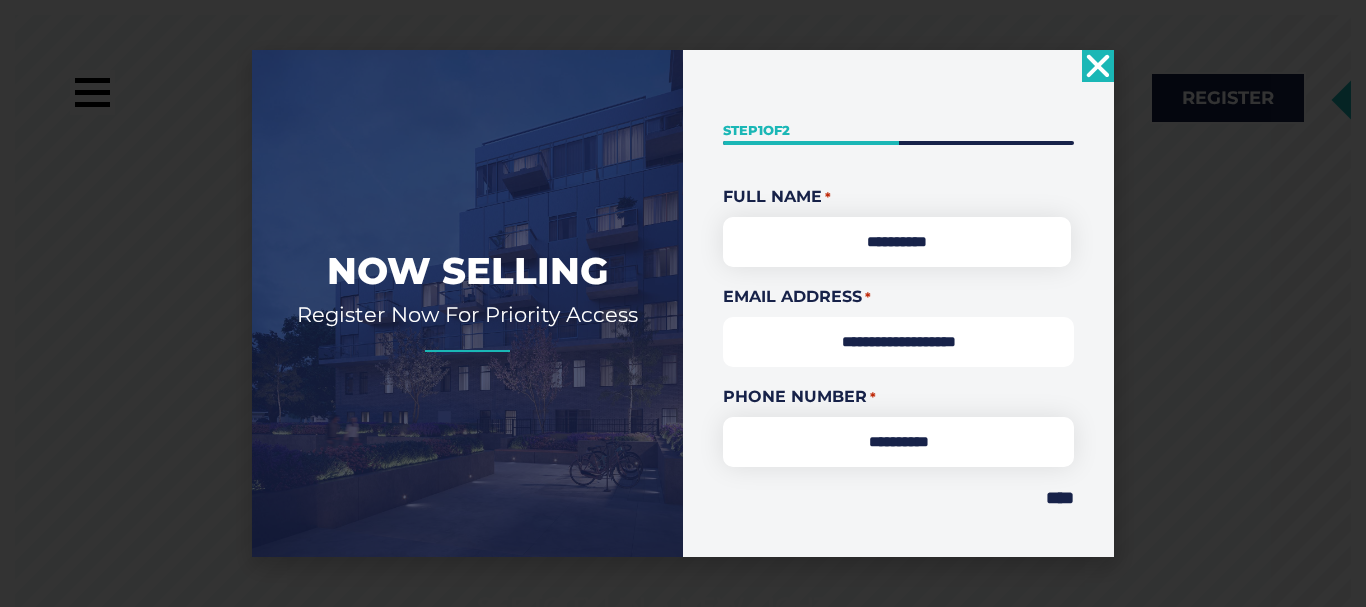 click on "**********" at bounding box center (898, 342) 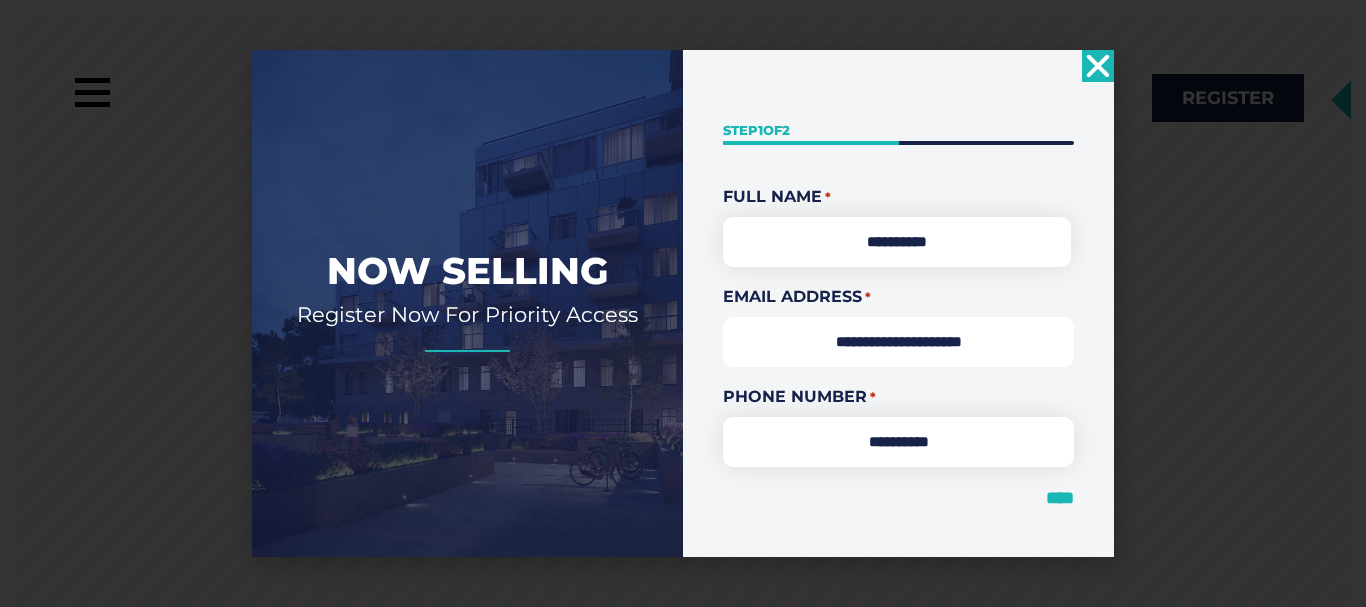 type on "**********" 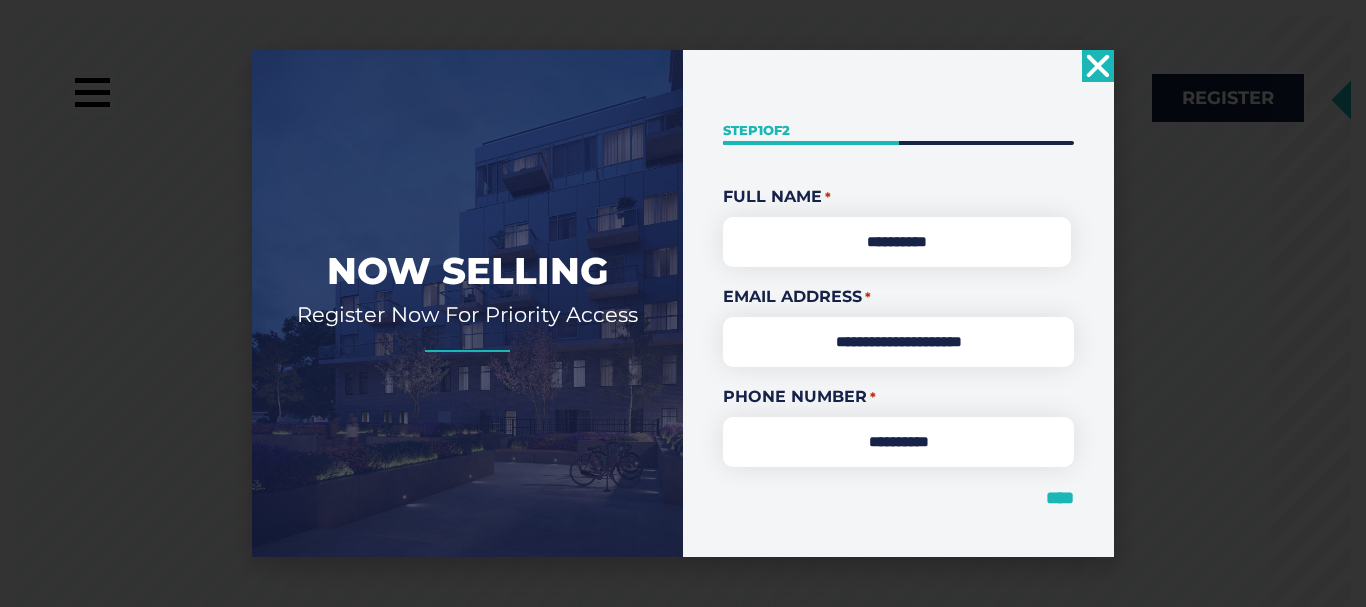 click on "****" at bounding box center [1060, 498] 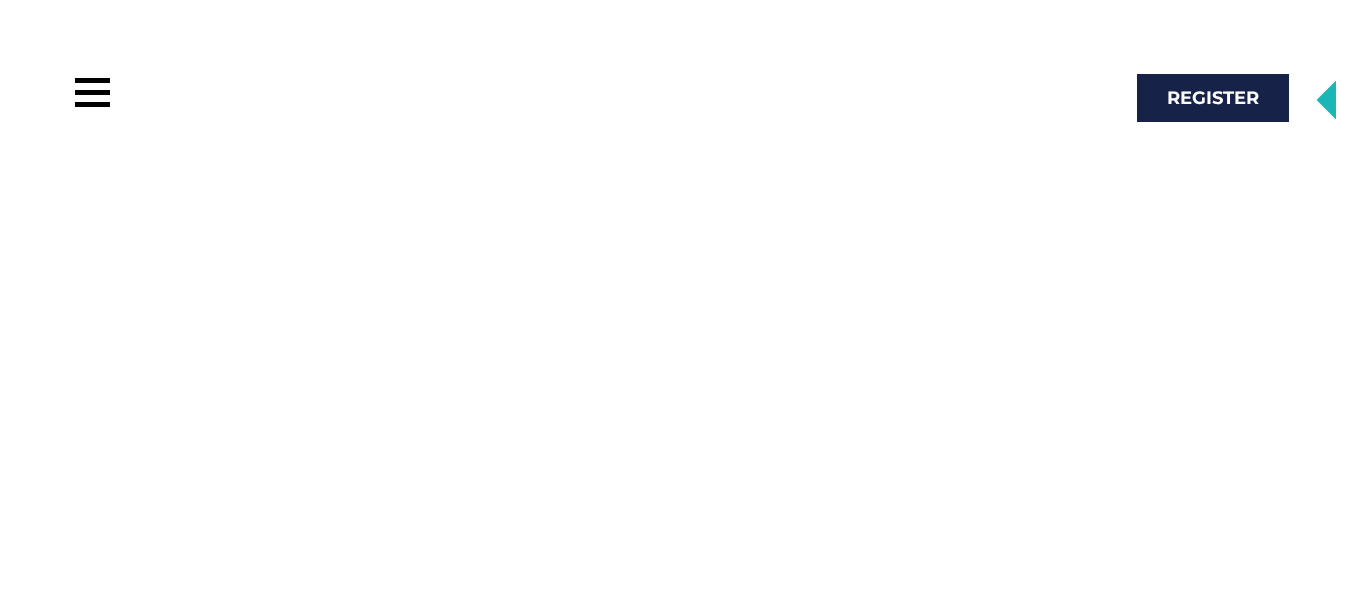 scroll, scrollTop: 0, scrollLeft: 0, axis: both 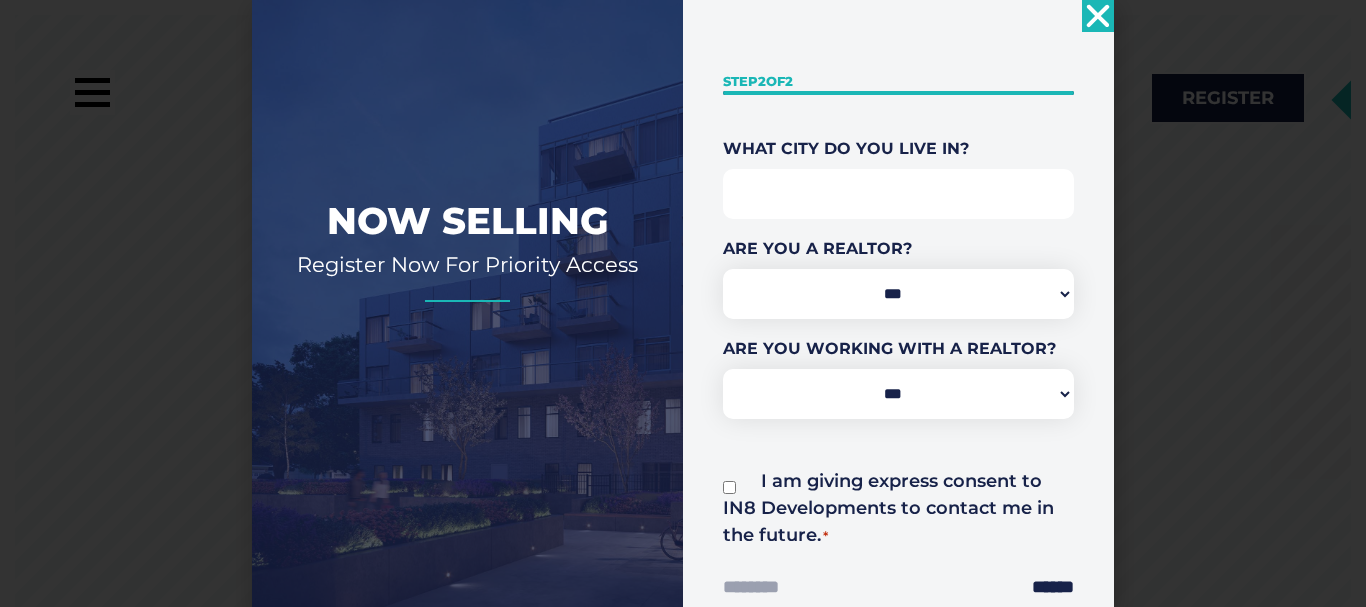 click on "What City Do You Live In?" at bounding box center (898, 194) 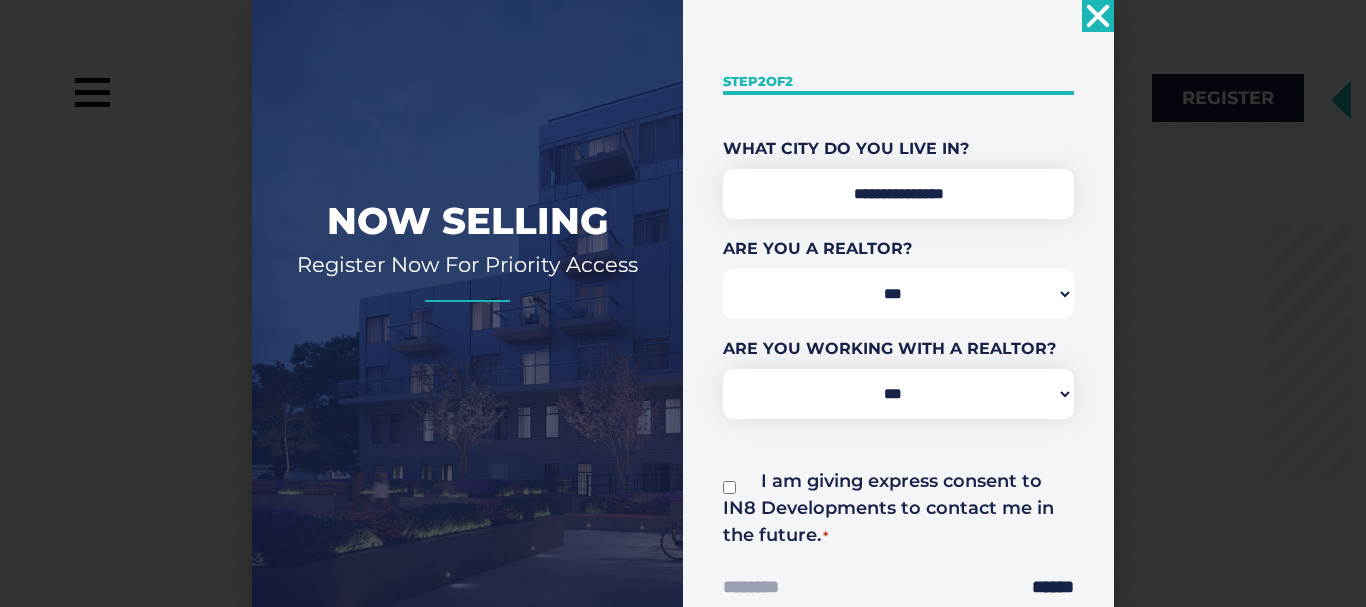 click on "*** *** **" at bounding box center [898, 294] 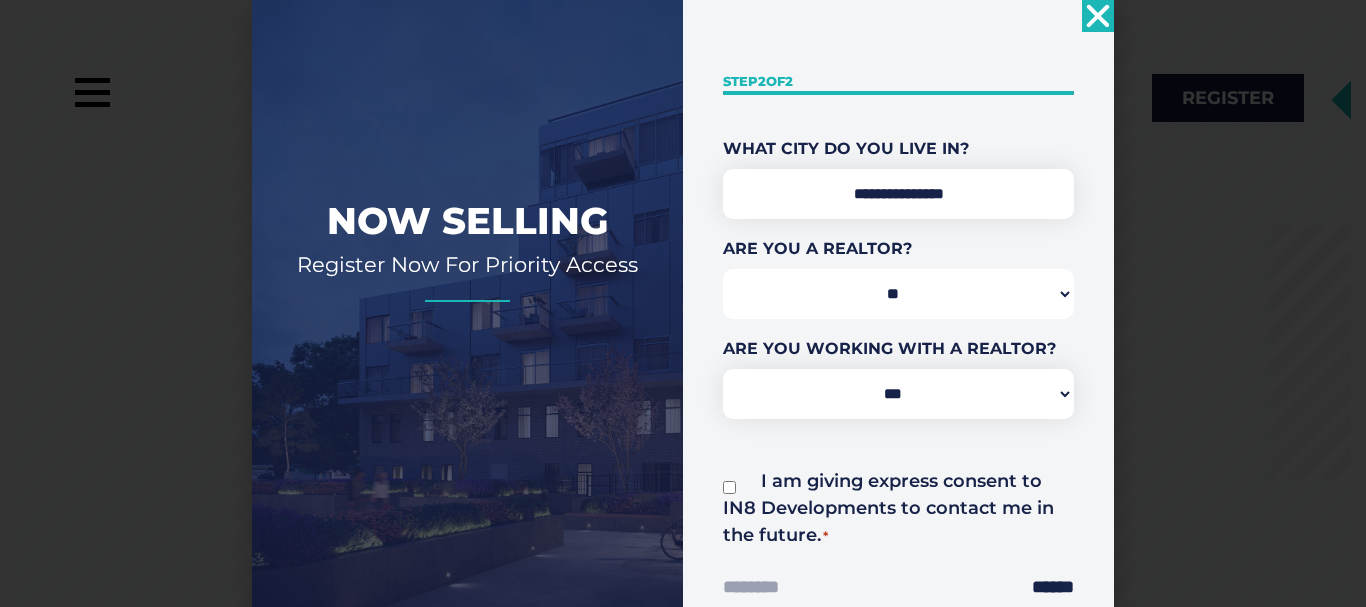 click on "*** *** **" at bounding box center [898, 294] 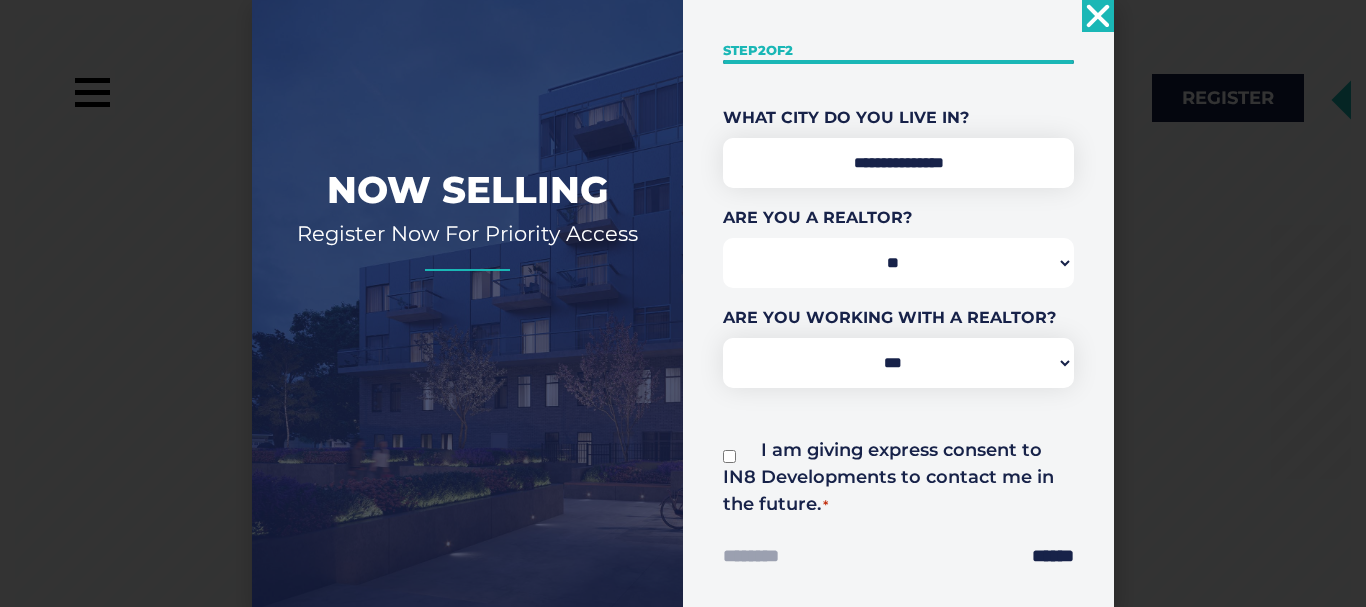 scroll, scrollTop: 45, scrollLeft: 0, axis: vertical 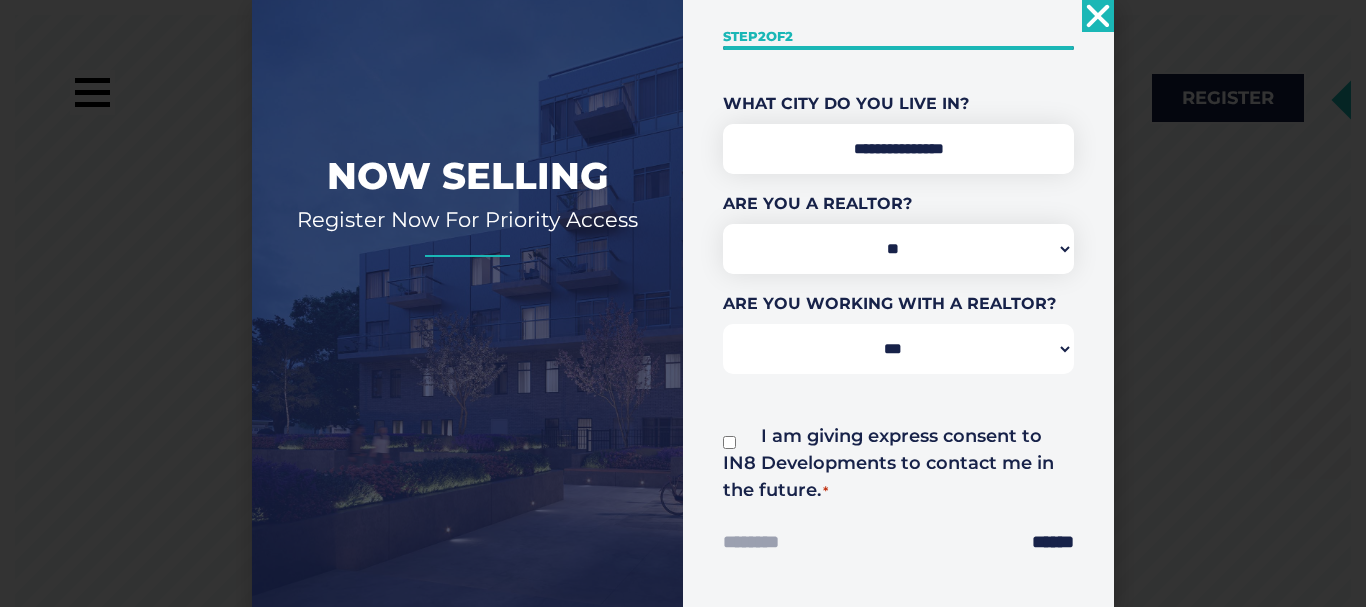 click on "*** *** **" at bounding box center [898, 349] 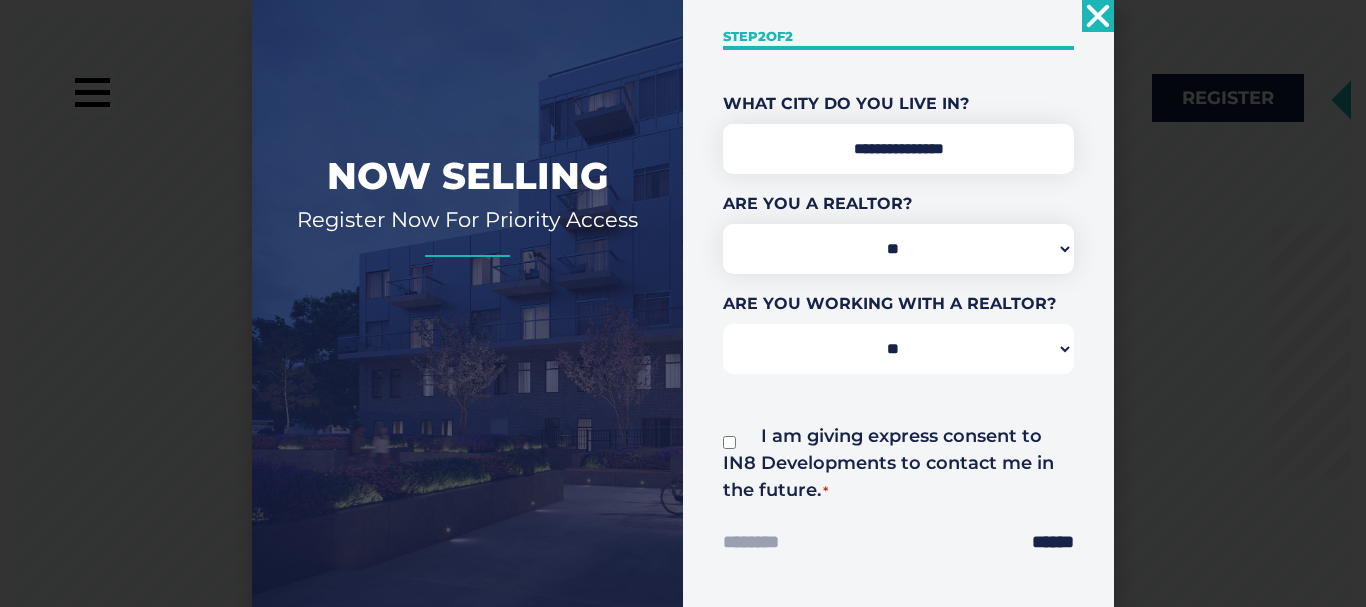 click on "*** *** **" at bounding box center [898, 349] 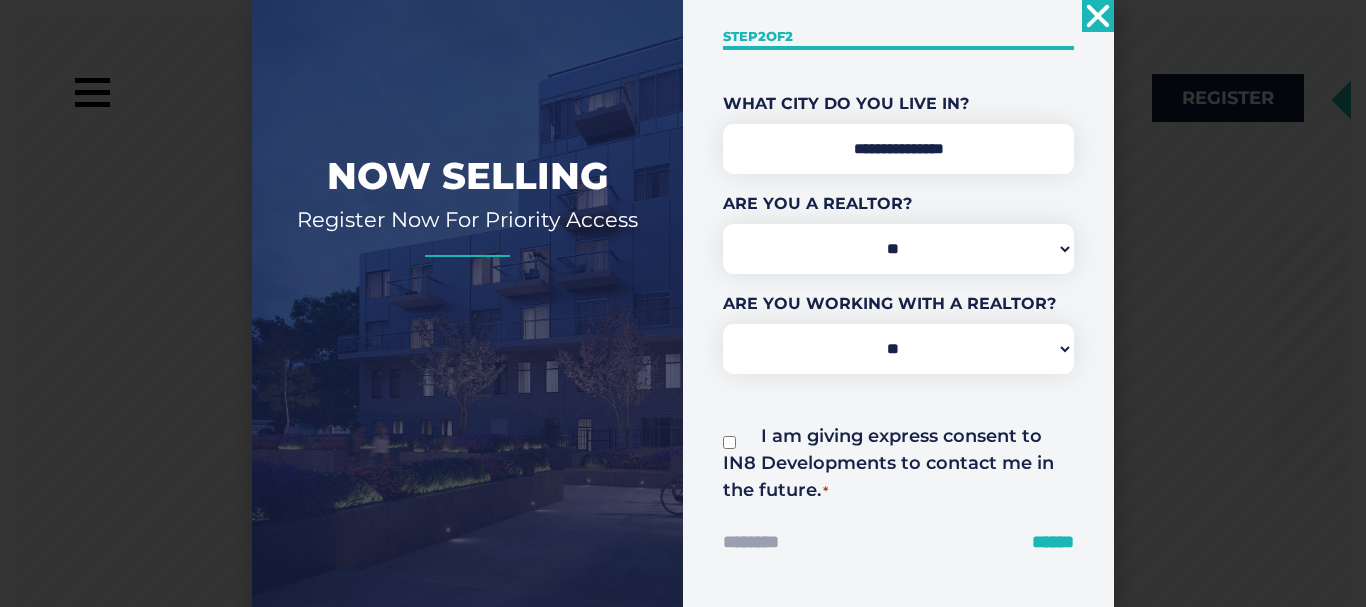 click on "******" at bounding box center [1053, 542] 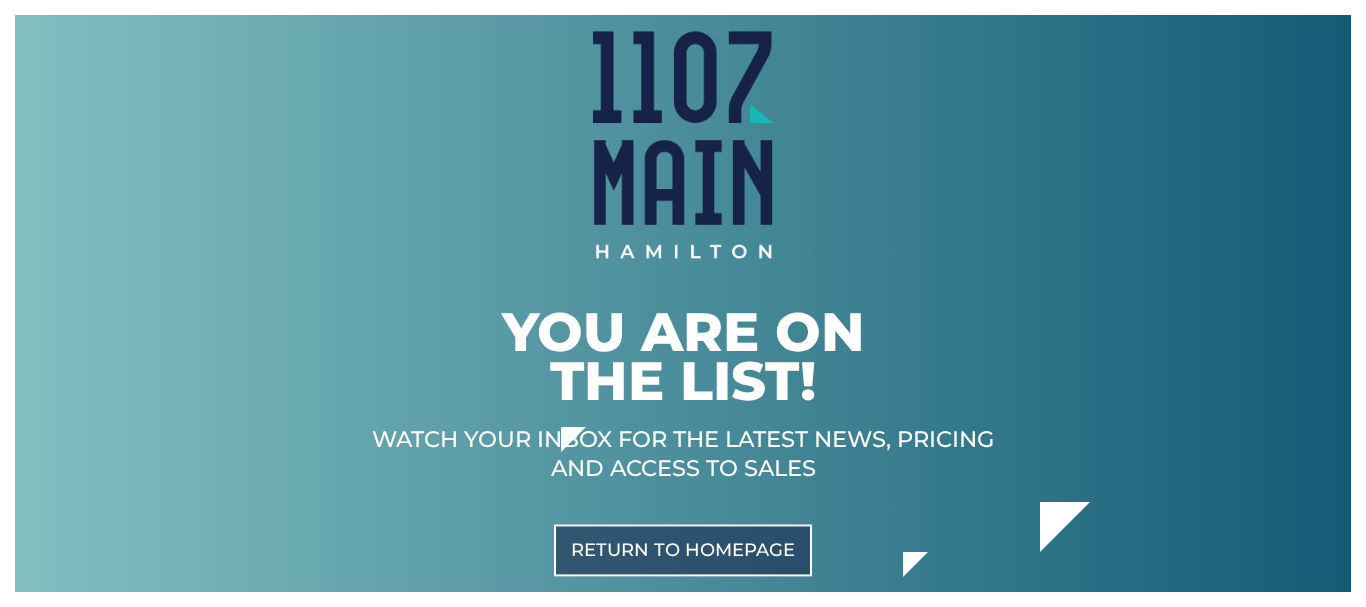 scroll, scrollTop: 0, scrollLeft: 0, axis: both 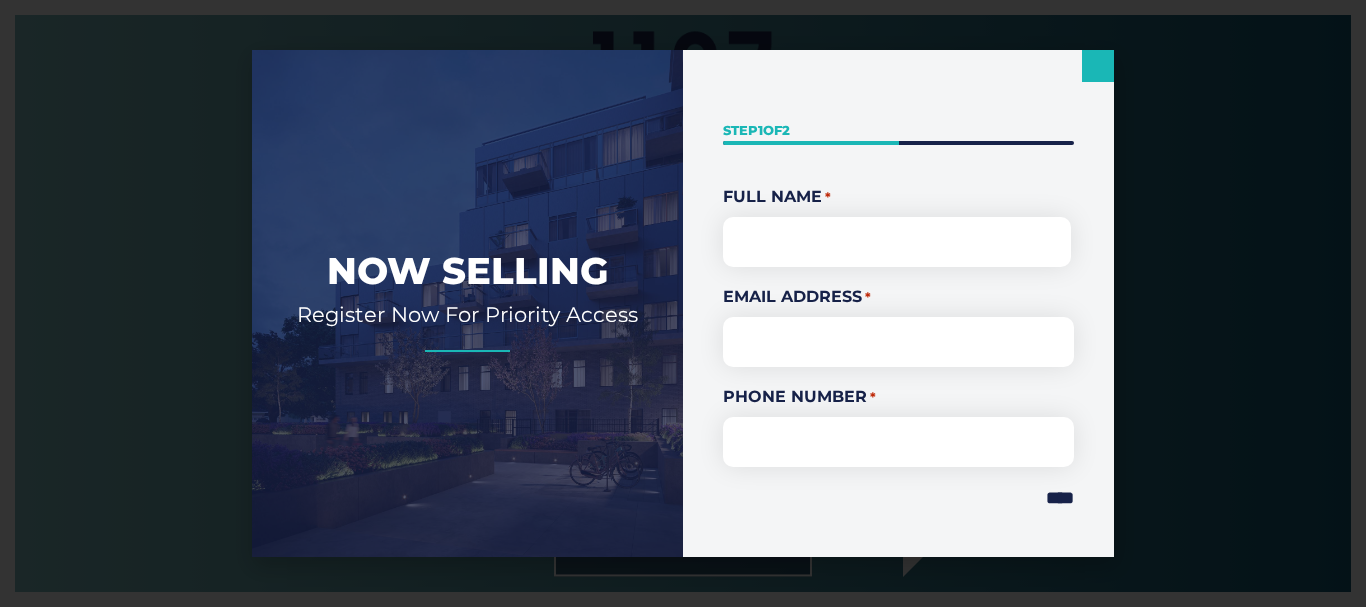 click at bounding box center (467, 450) 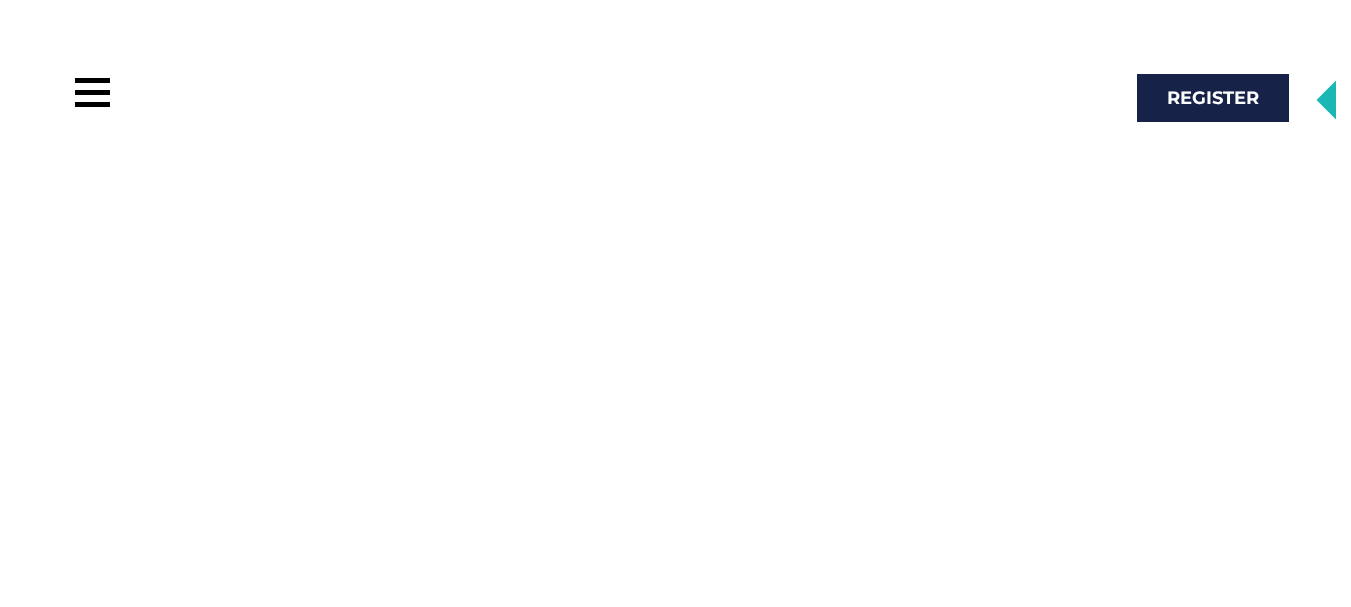 scroll, scrollTop: 0, scrollLeft: 0, axis: both 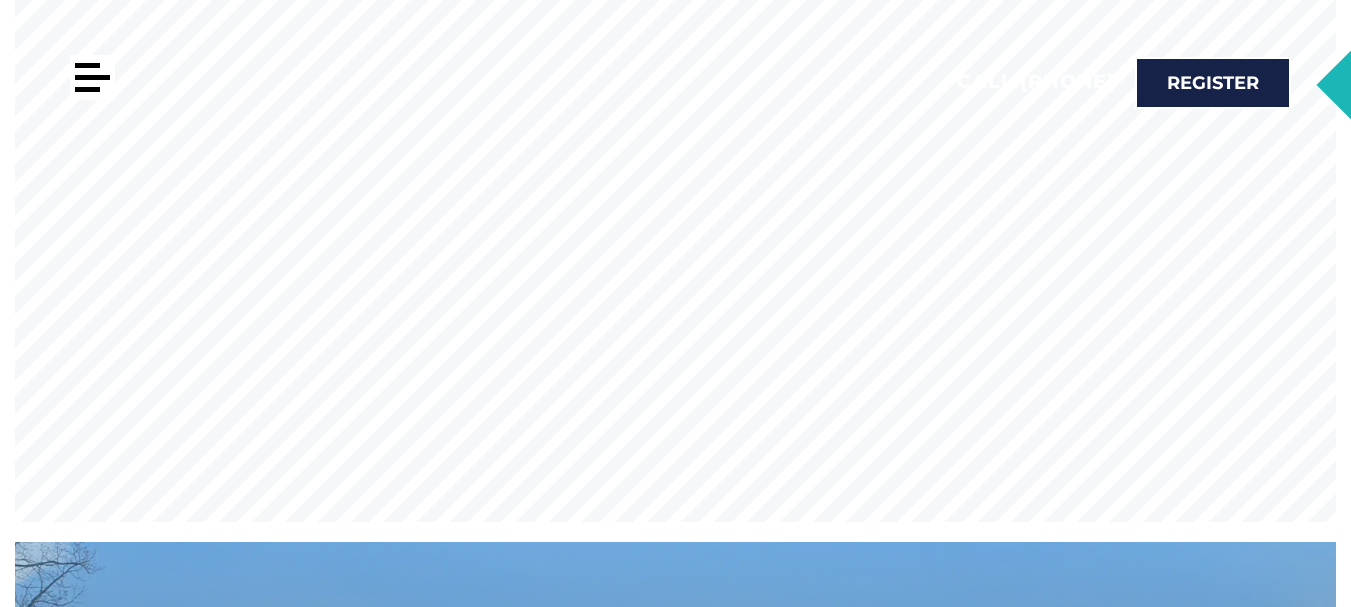 click at bounding box center (87, 89) 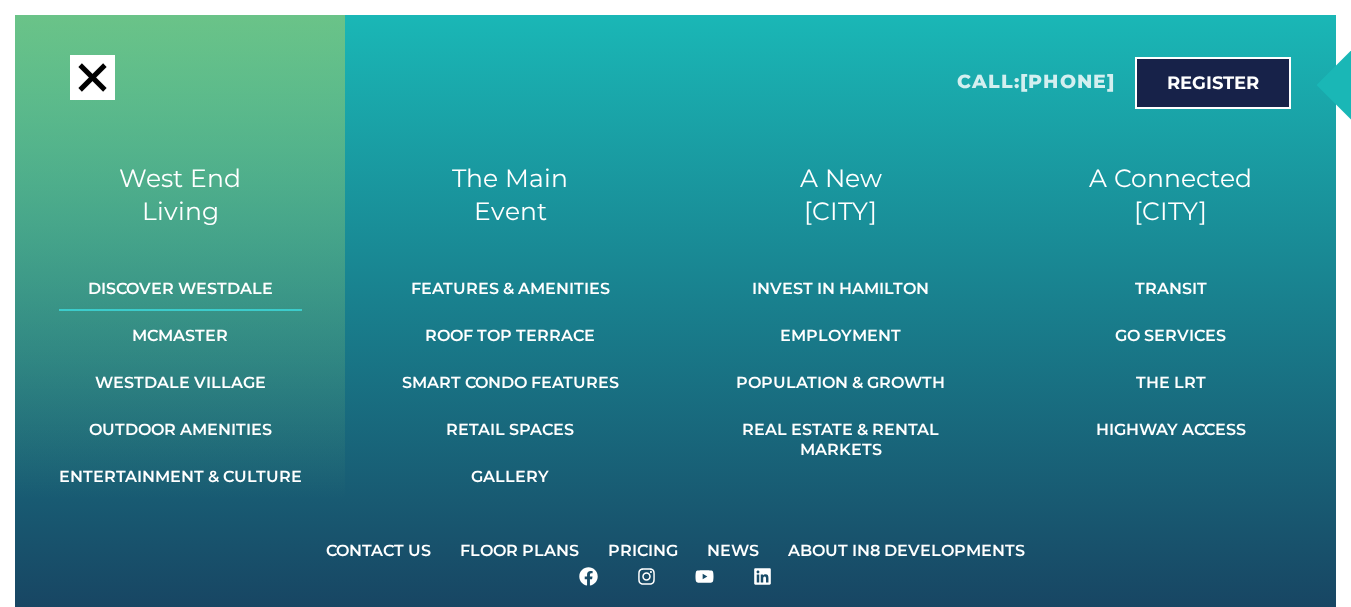 scroll, scrollTop: 0, scrollLeft: 0, axis: both 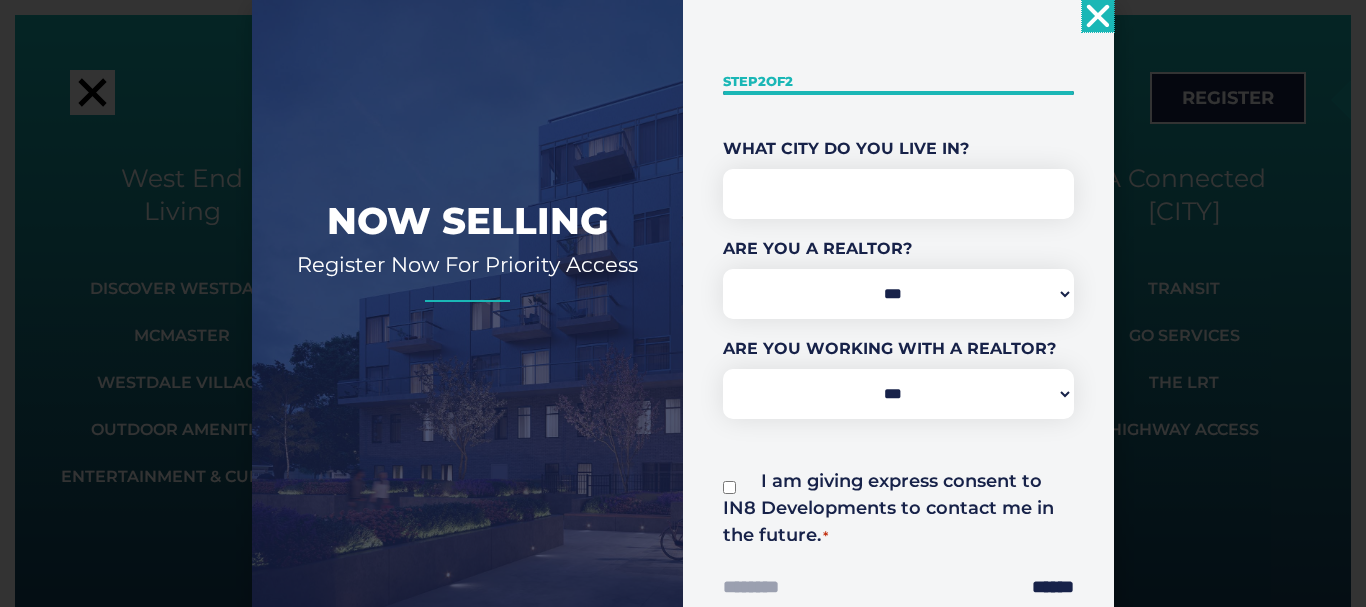 click 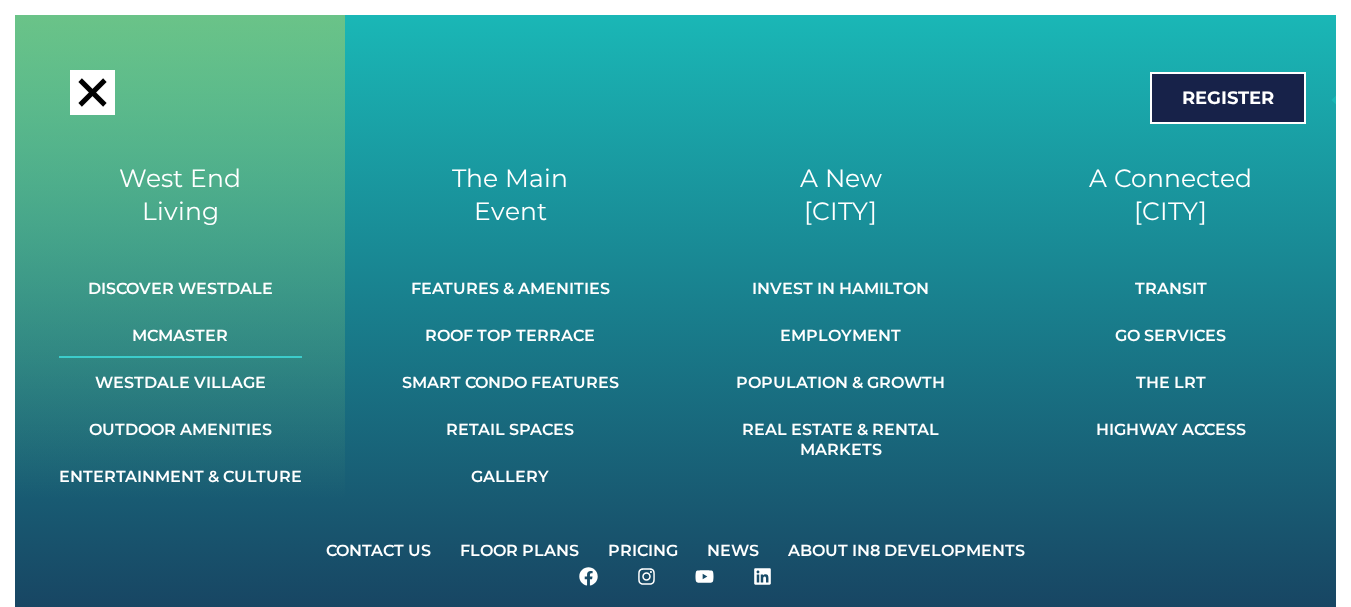 click on "McMaster" 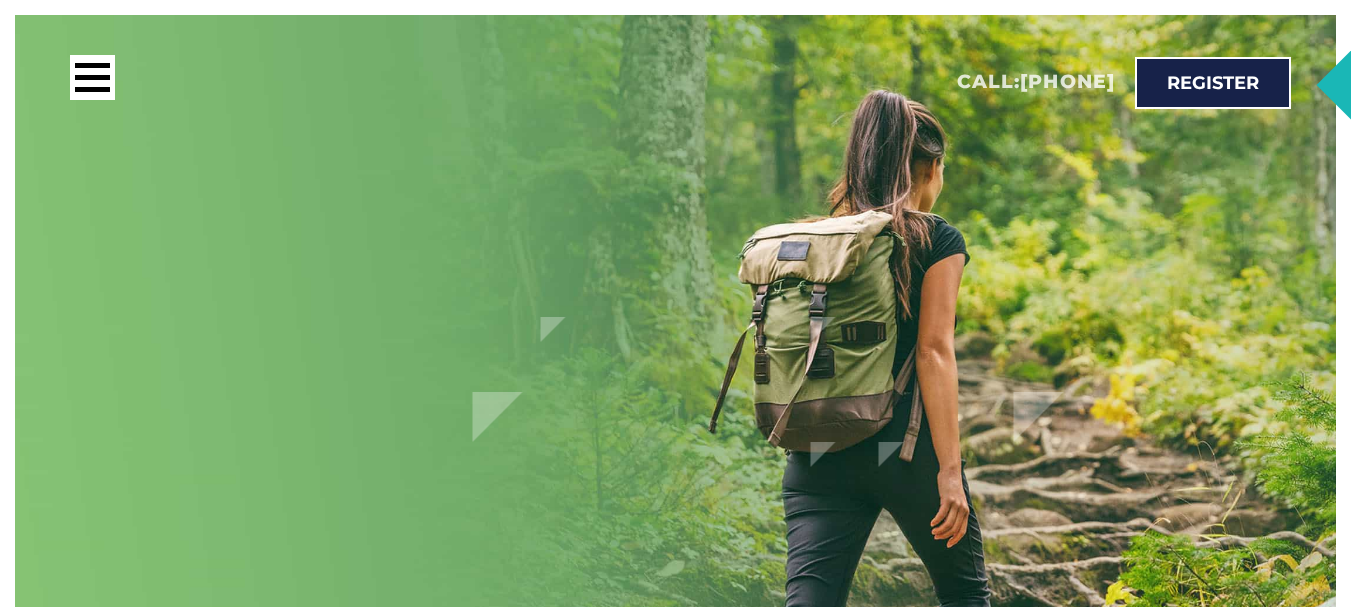 scroll, scrollTop: 4083, scrollLeft: 0, axis: vertical 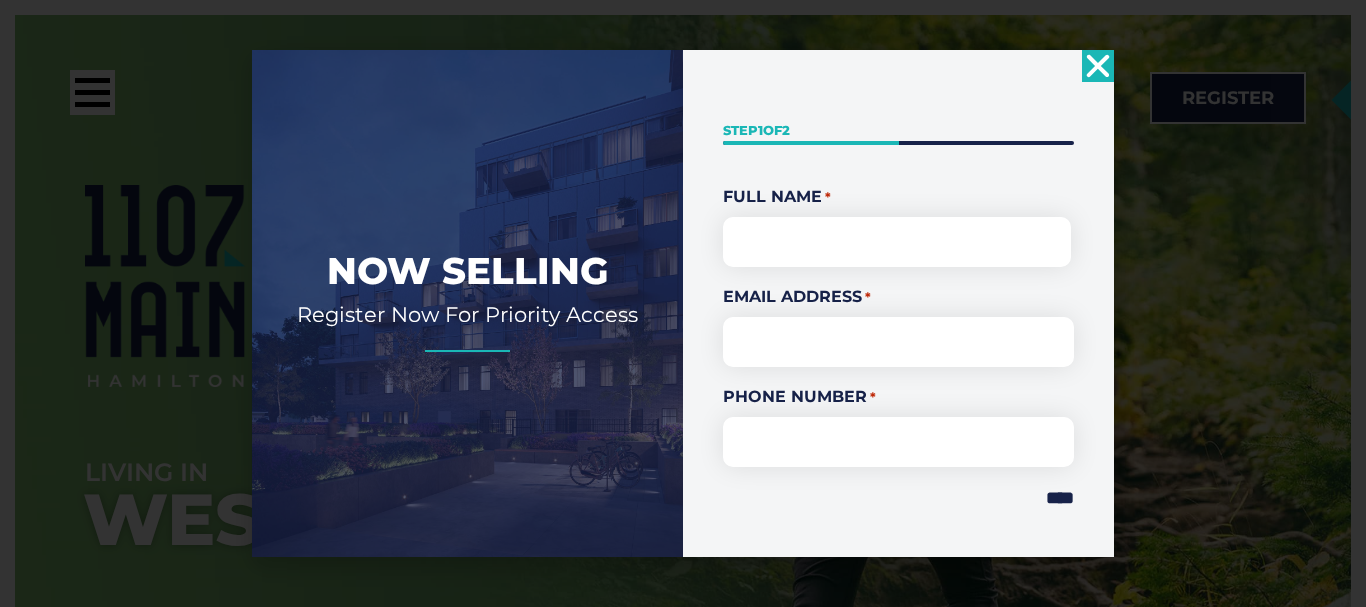click 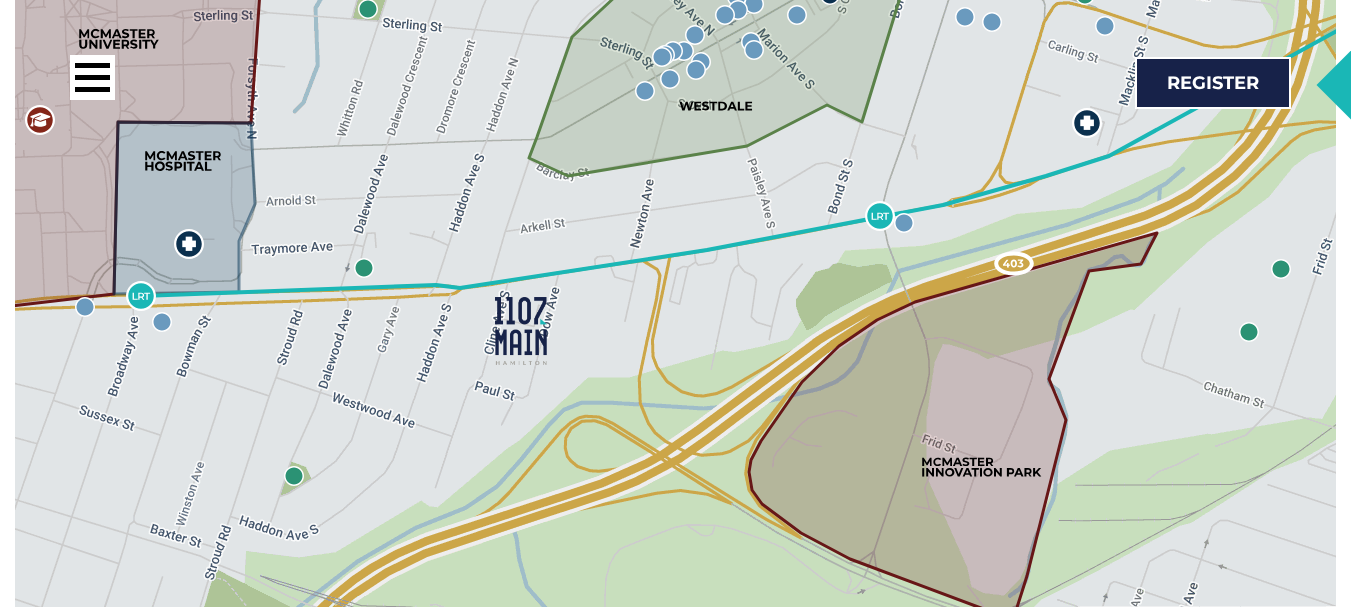 scroll, scrollTop: 3600, scrollLeft: 0, axis: vertical 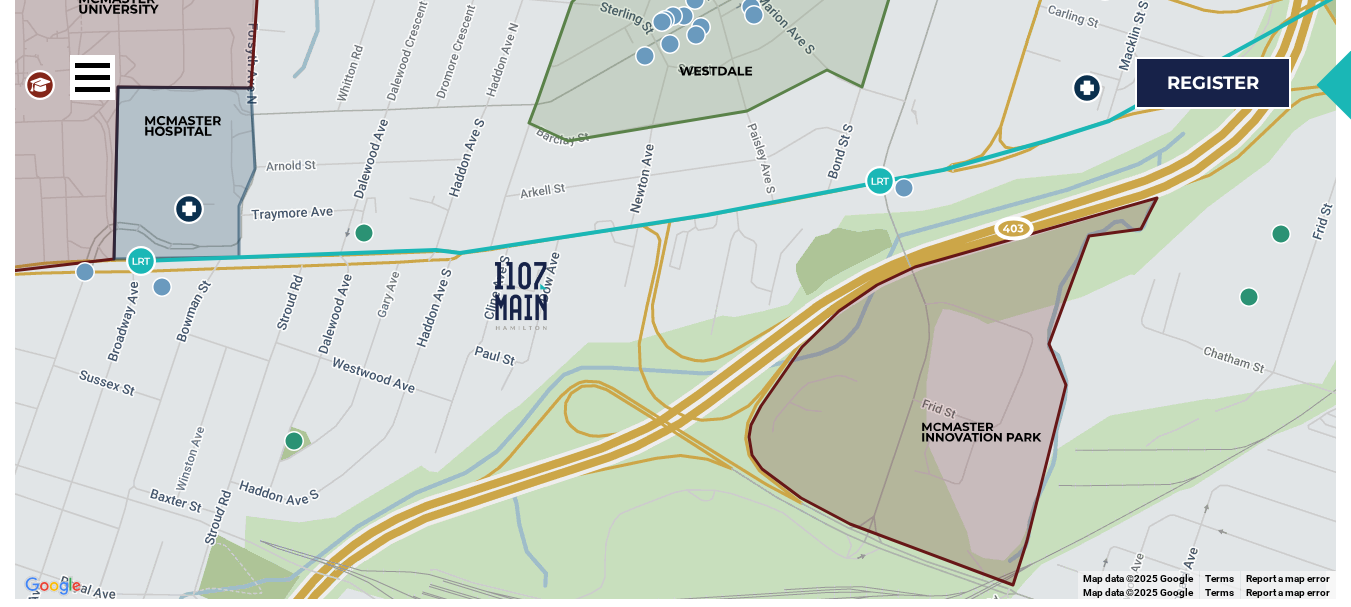 click at bounding box center (521, 296) 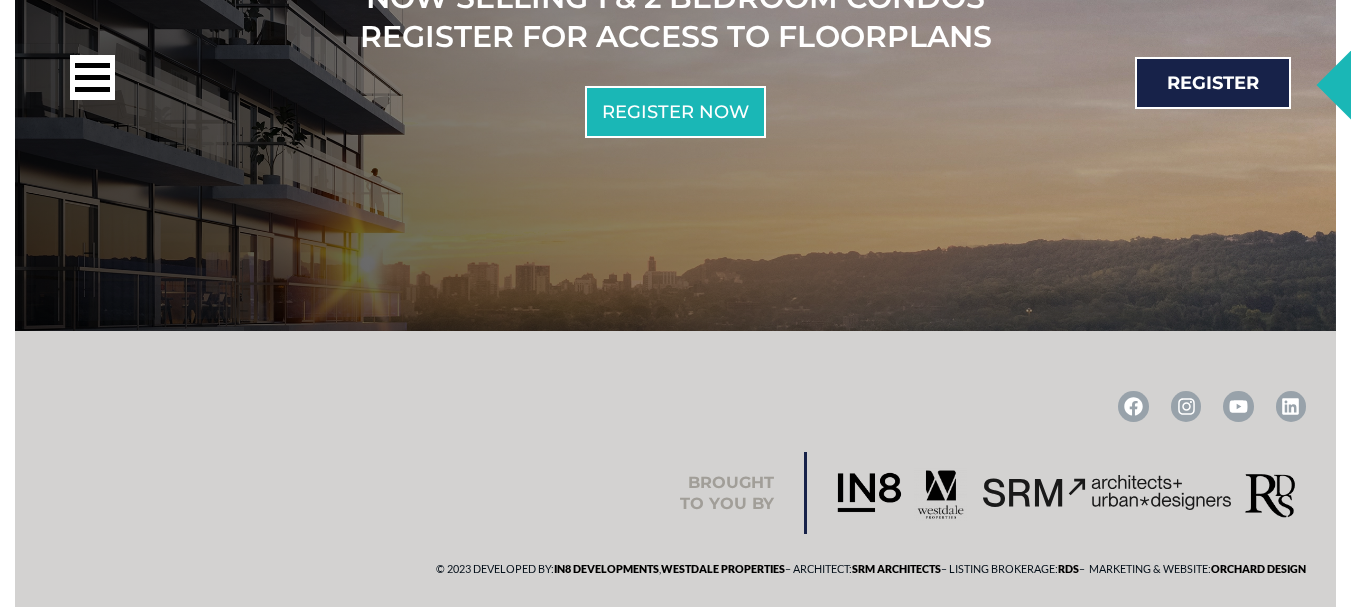 scroll, scrollTop: 18742, scrollLeft: 0, axis: vertical 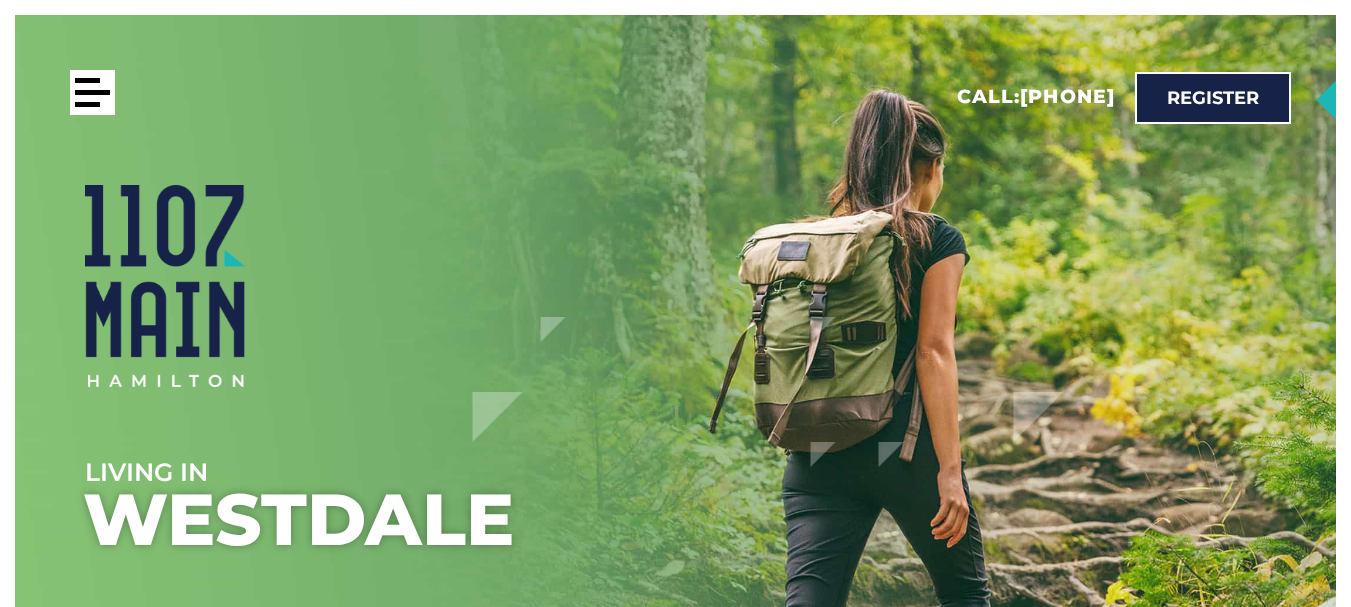 click at bounding box center (92, 92) 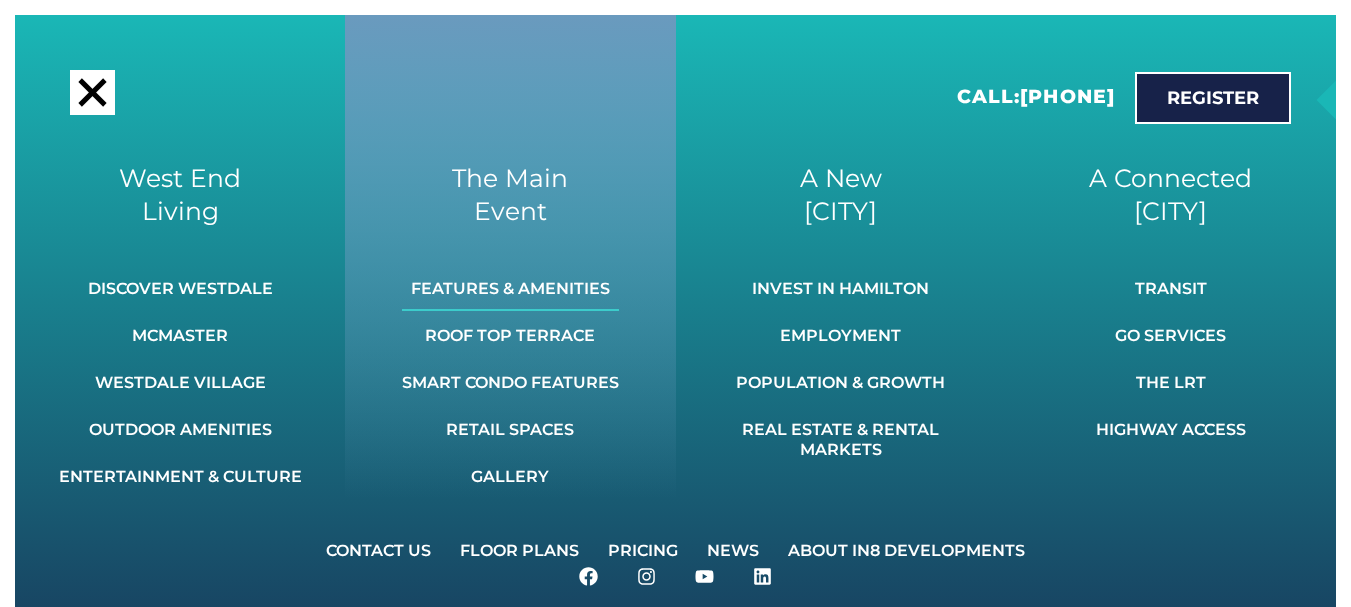 click on "Features & Amenities" 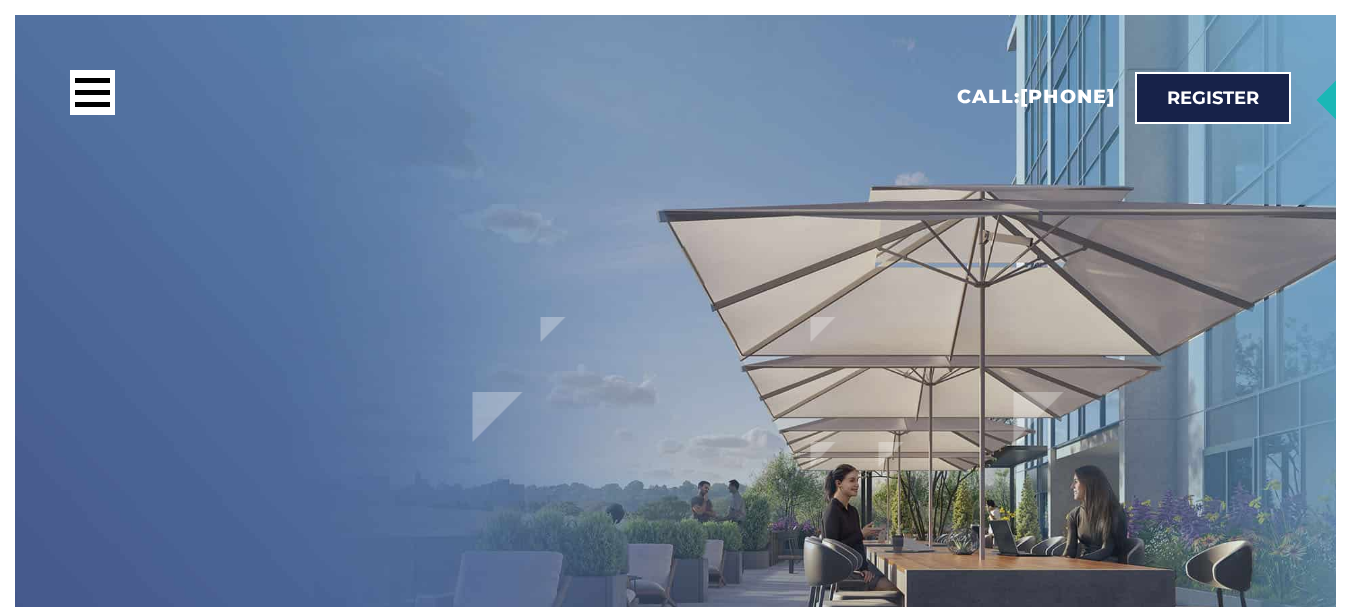 scroll, scrollTop: 0, scrollLeft: 0, axis: both 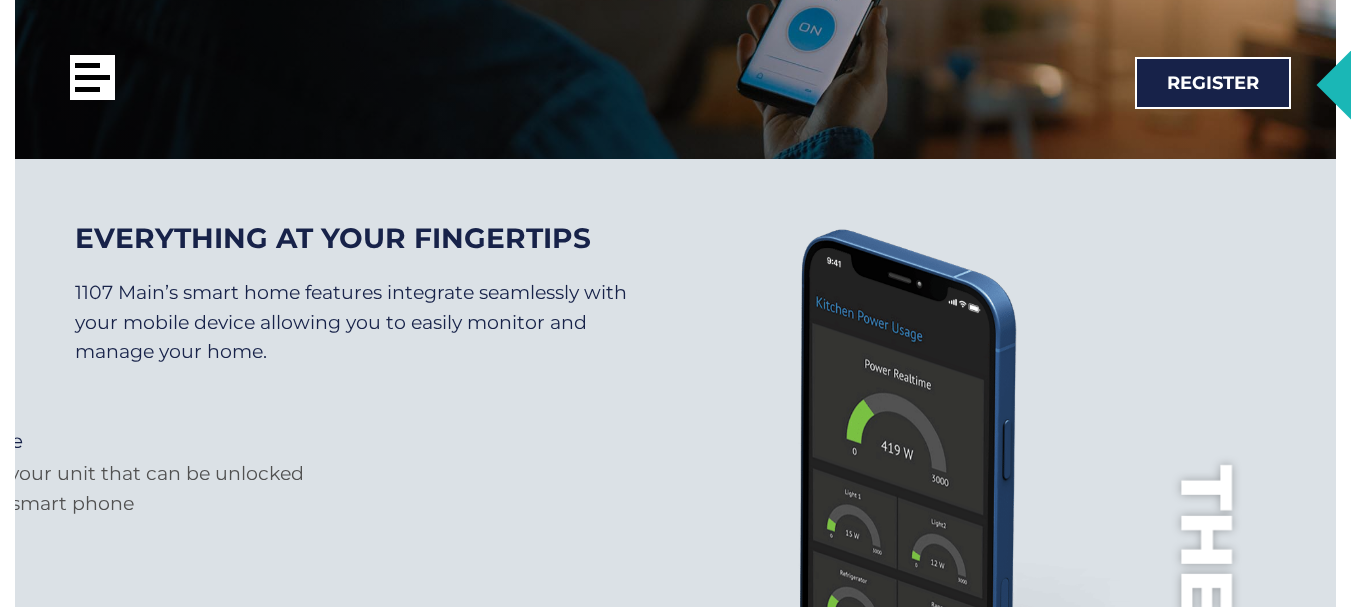drag, startPoint x: 118, startPoint y: 76, endPoint x: 95, endPoint y: 84, distance: 24.351591 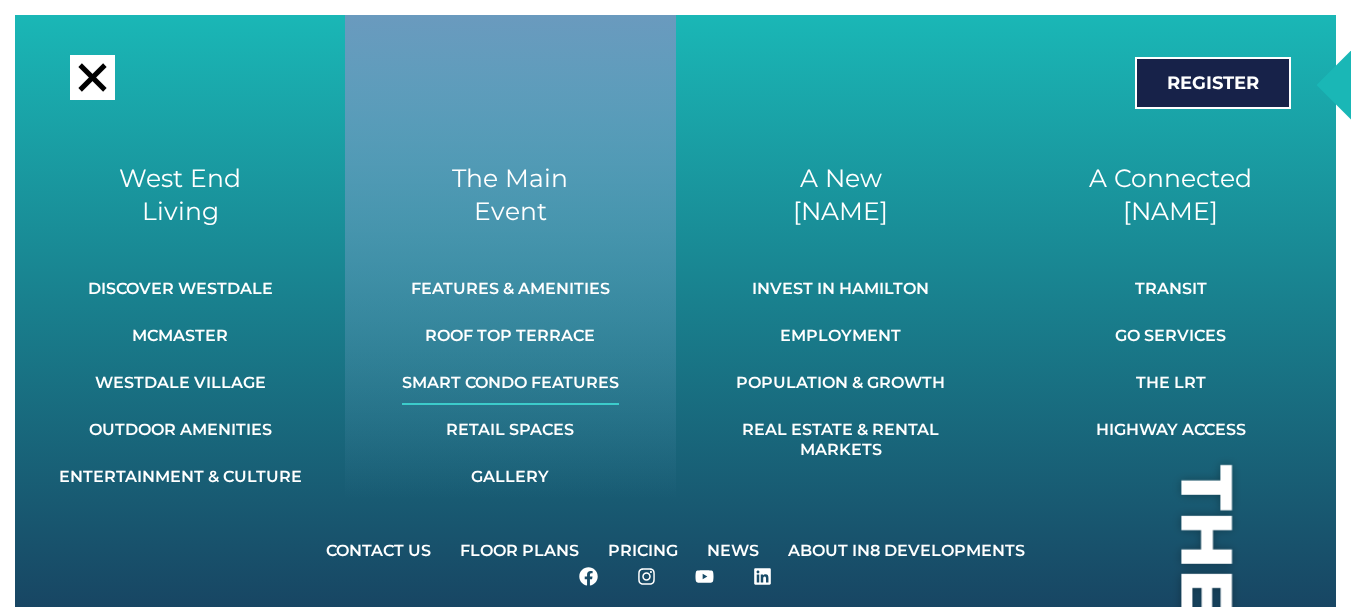 click on "Smart Condo Features" 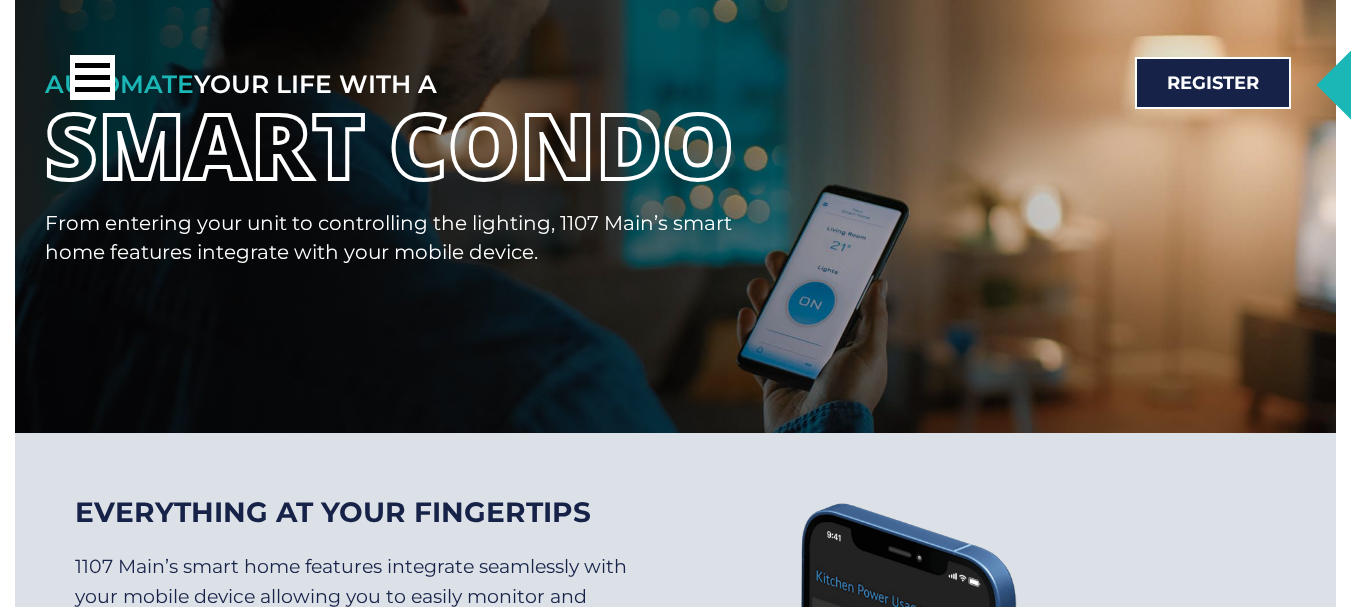 scroll, scrollTop: 8746, scrollLeft: 0, axis: vertical 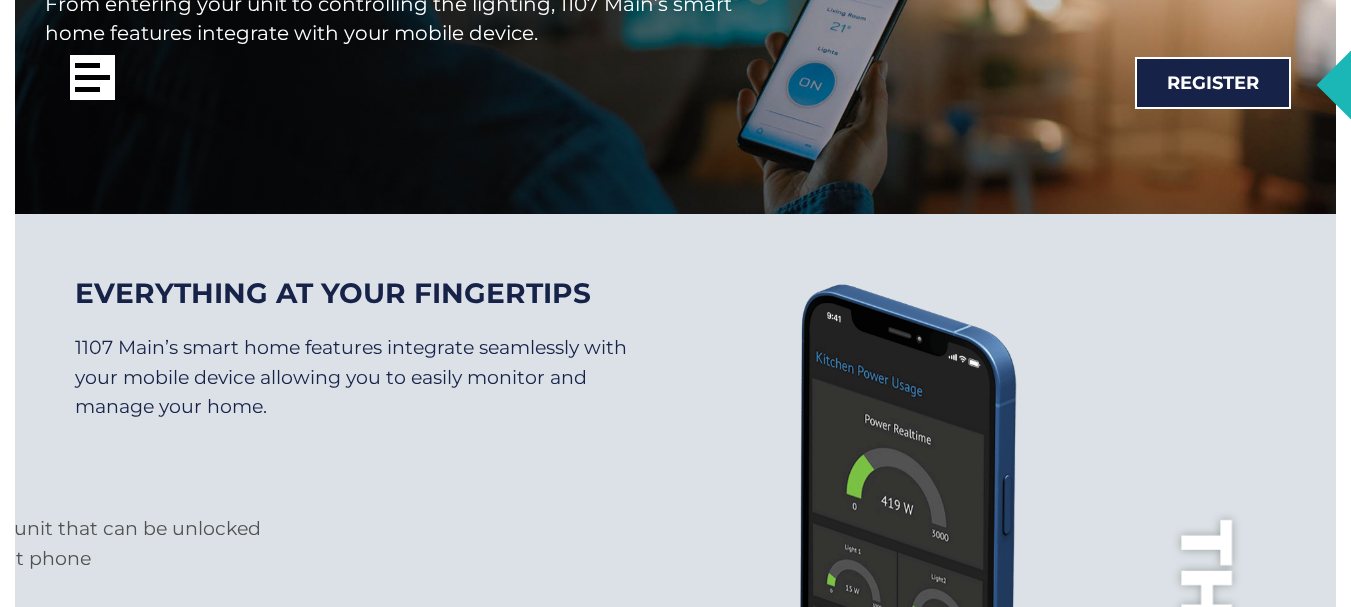 click at bounding box center [92, 77] 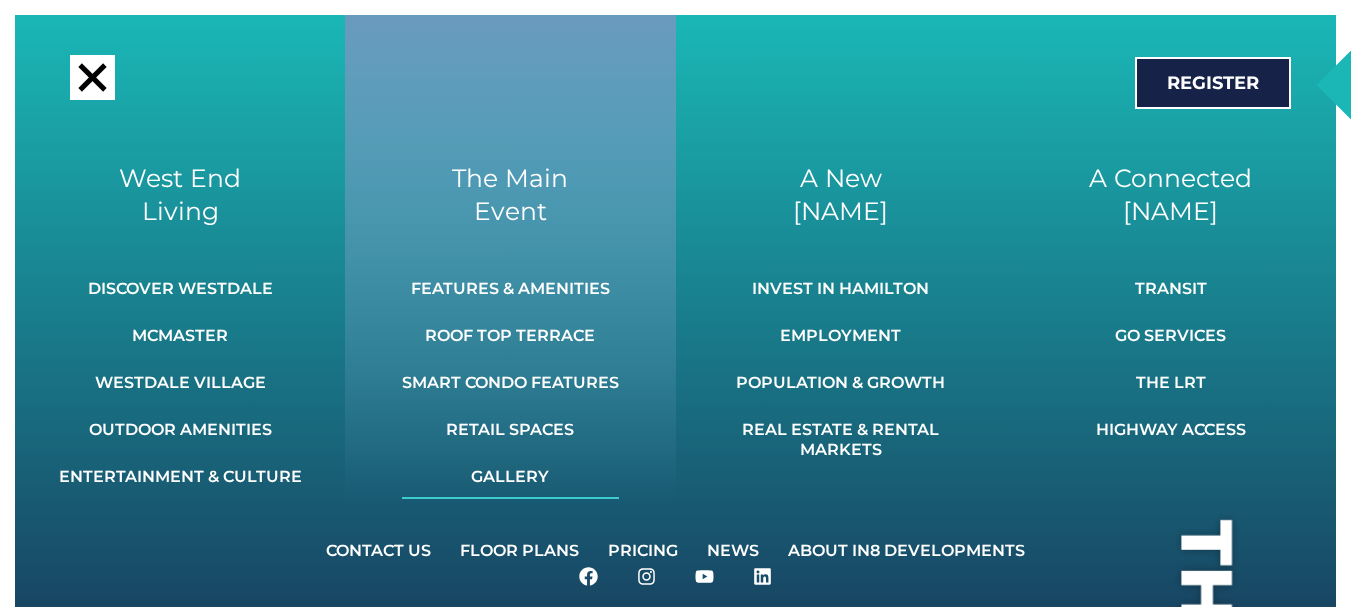 click on "Gallery" 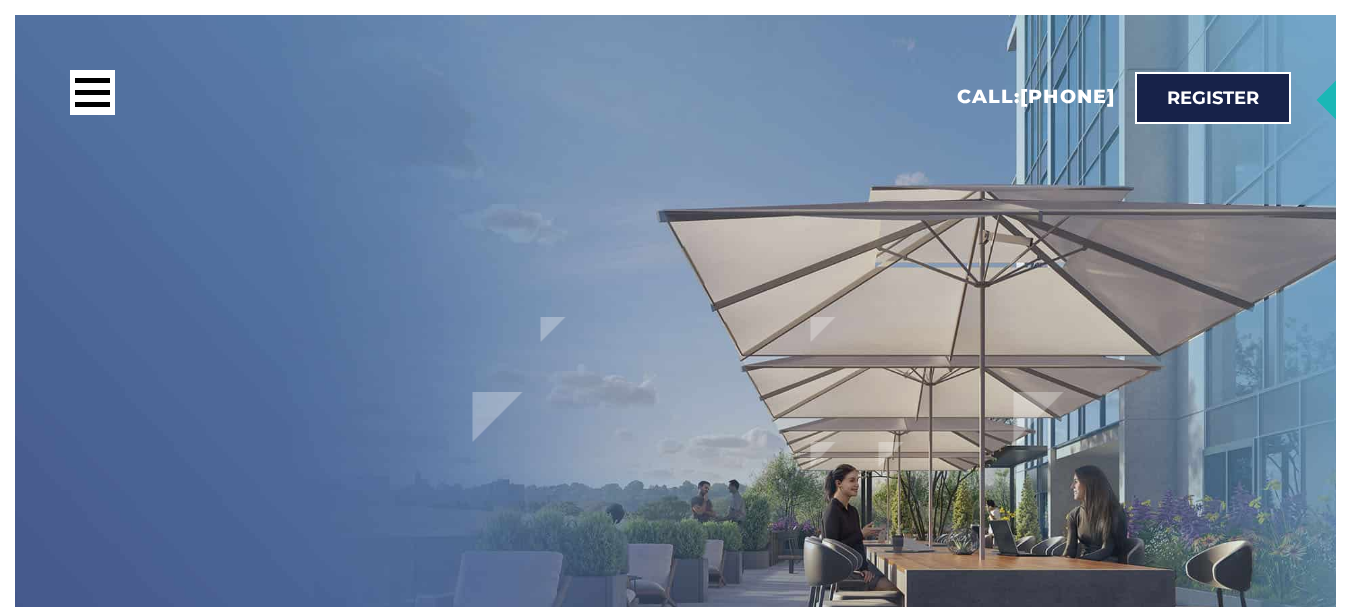 scroll, scrollTop: 0, scrollLeft: 0, axis: both 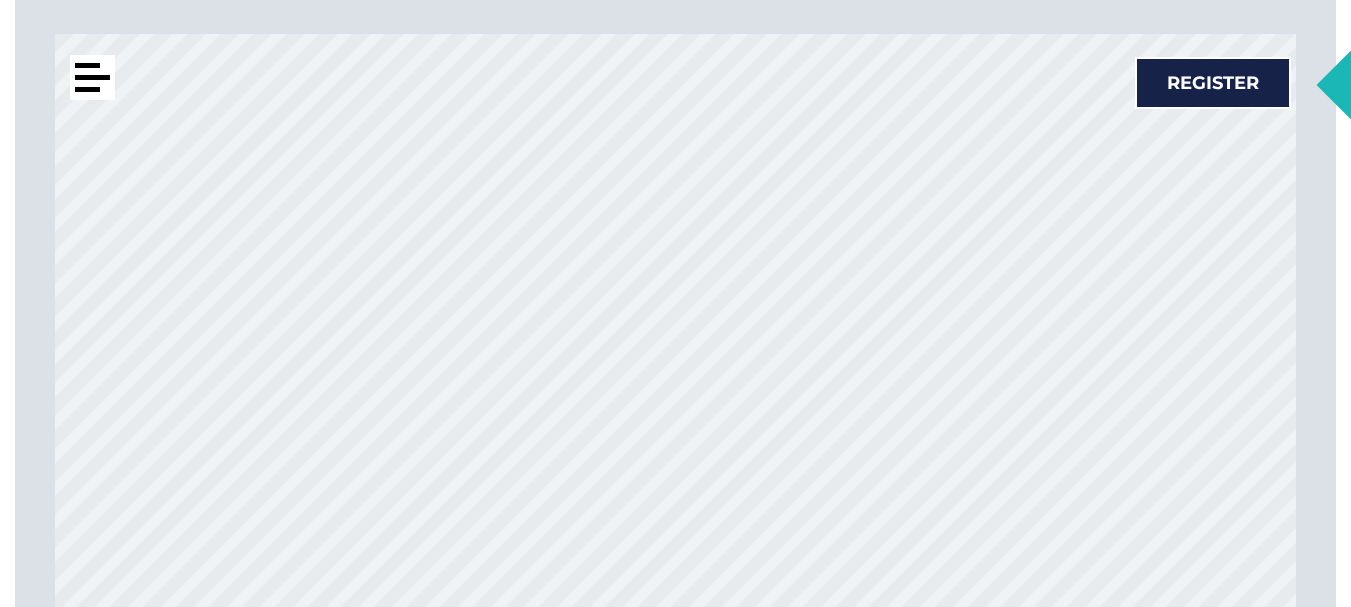 click at bounding box center [92, 77] 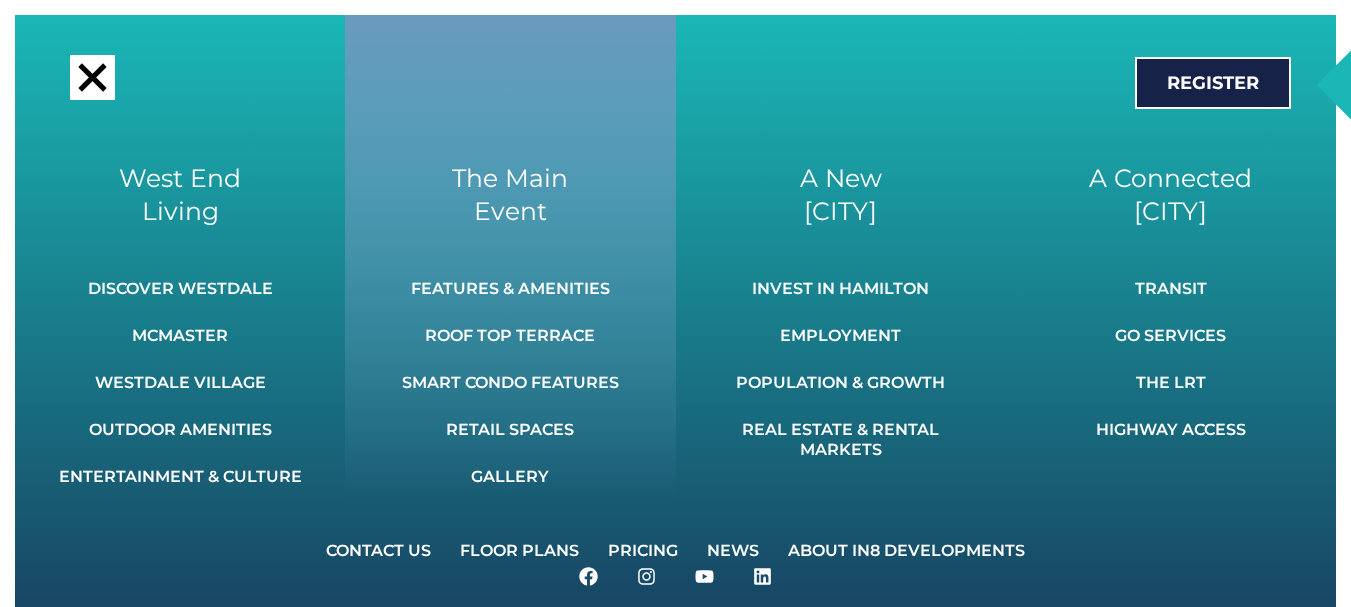 click on "Gallery" 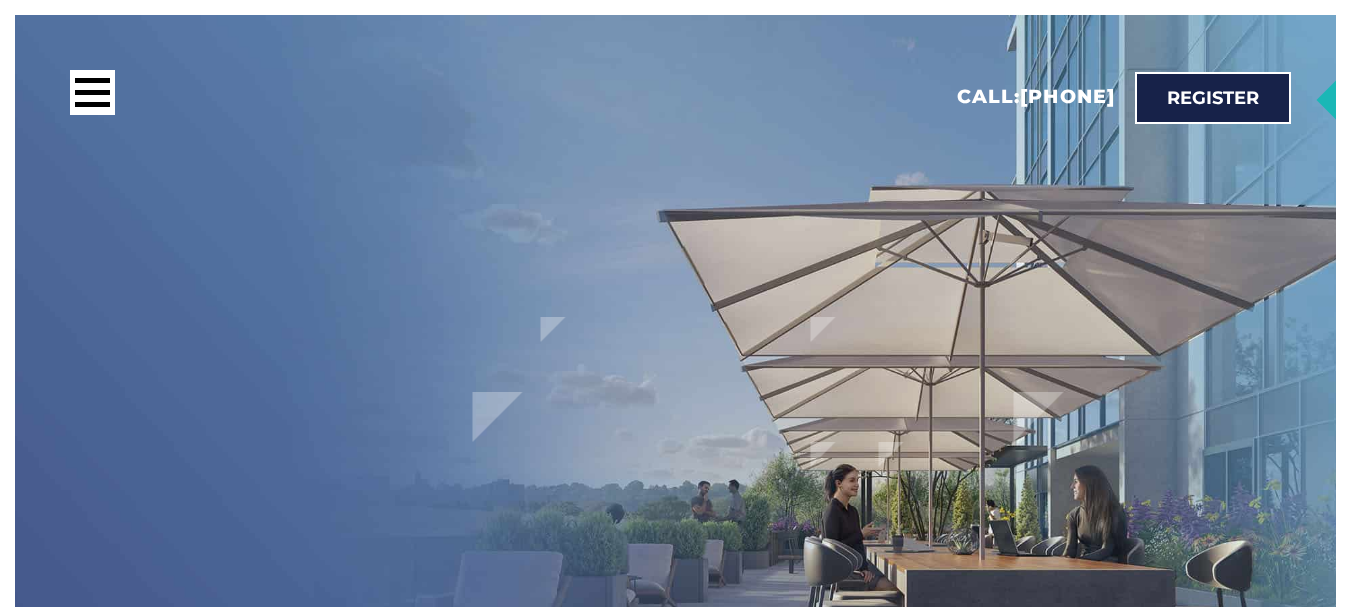 scroll, scrollTop: 0, scrollLeft: 0, axis: both 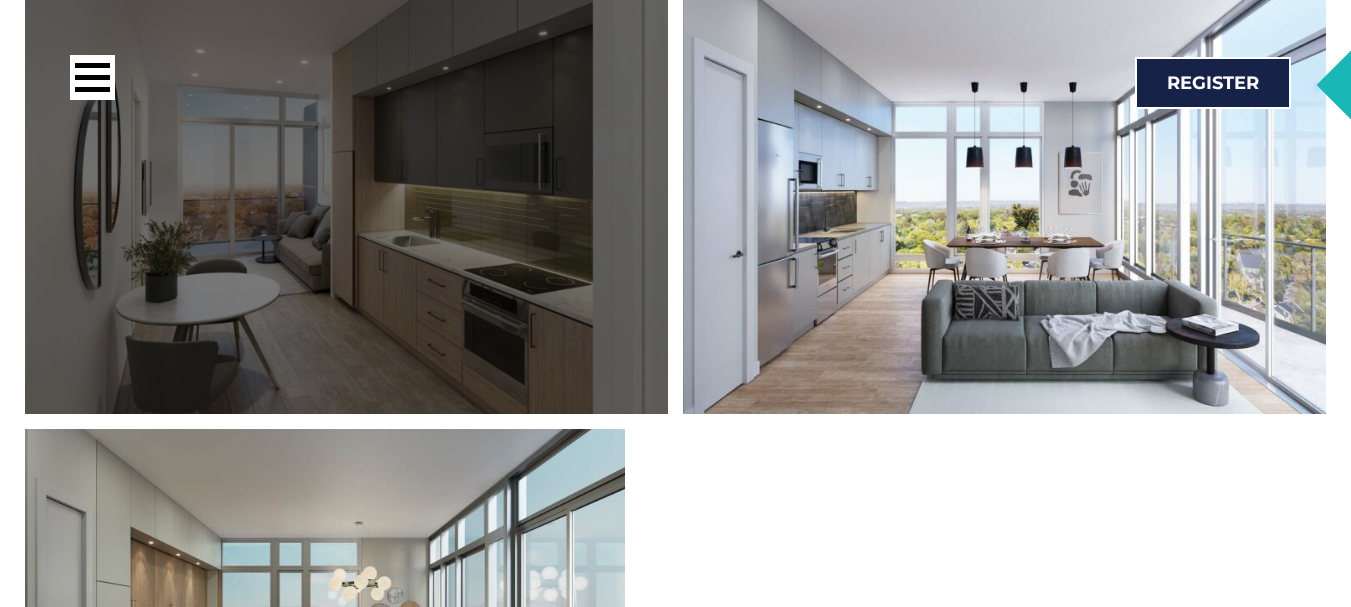 click at bounding box center (346, 199) 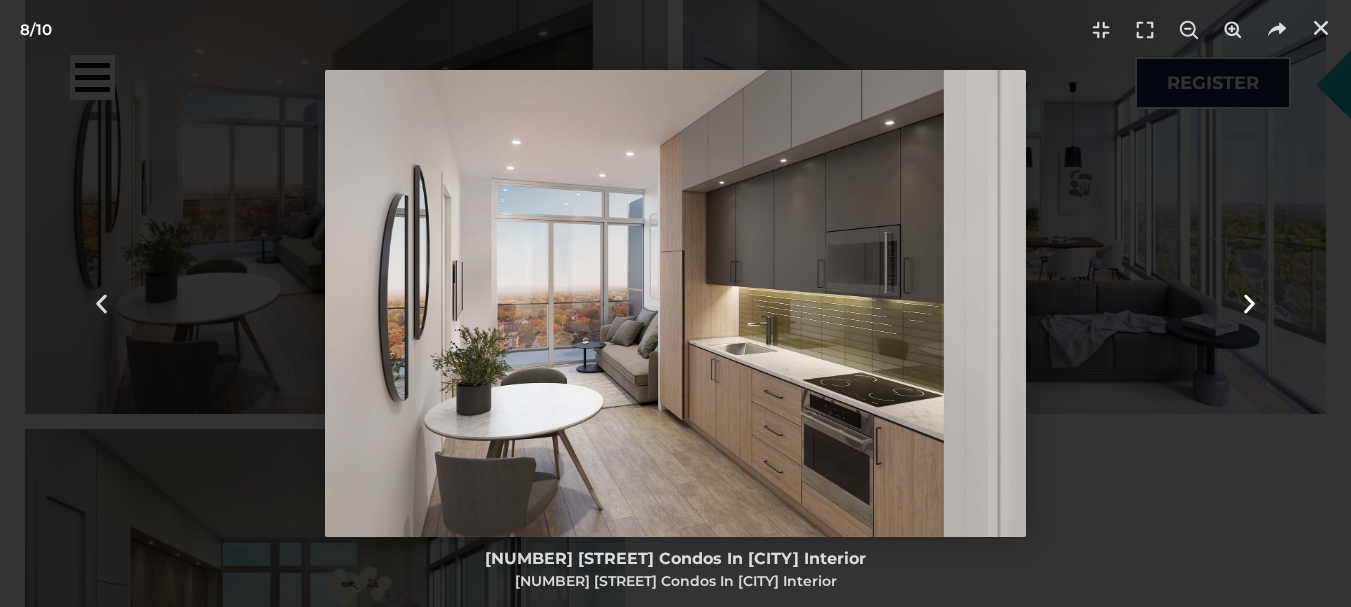 click 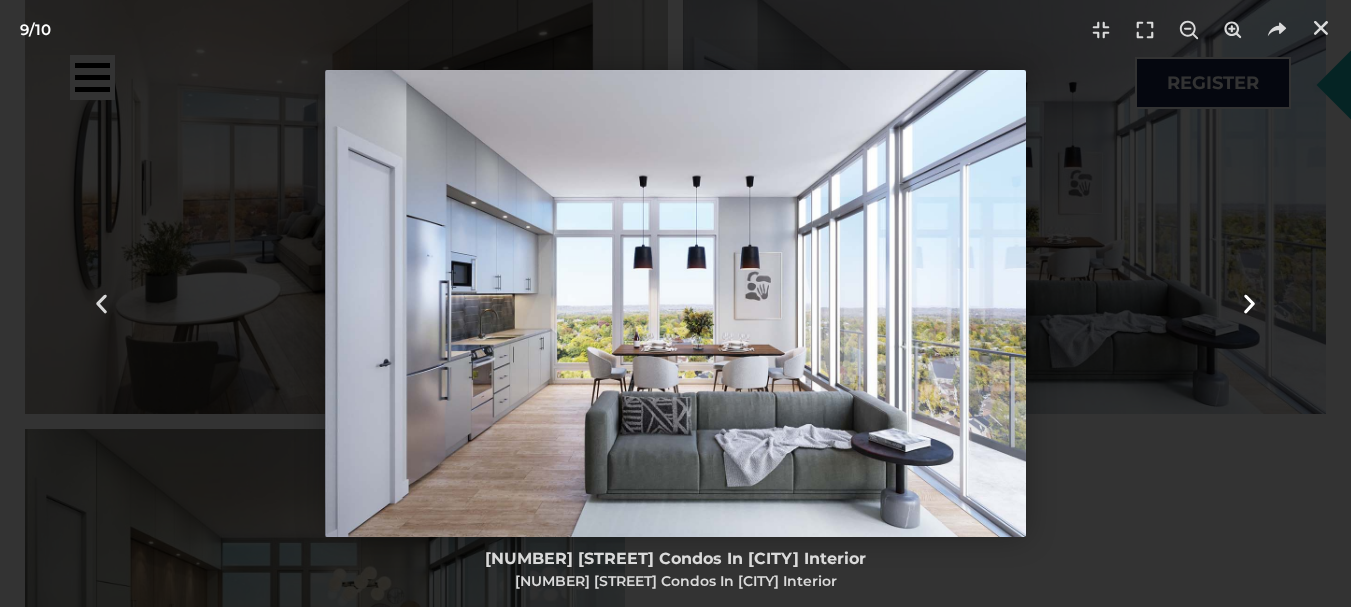 click 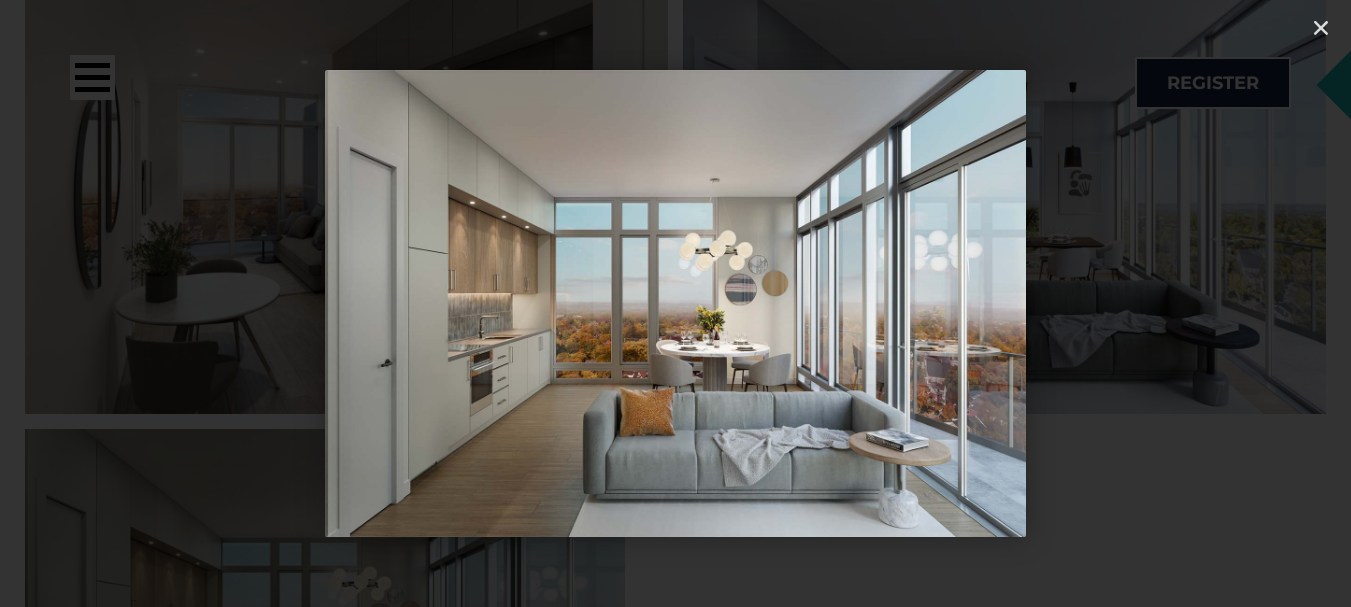 click 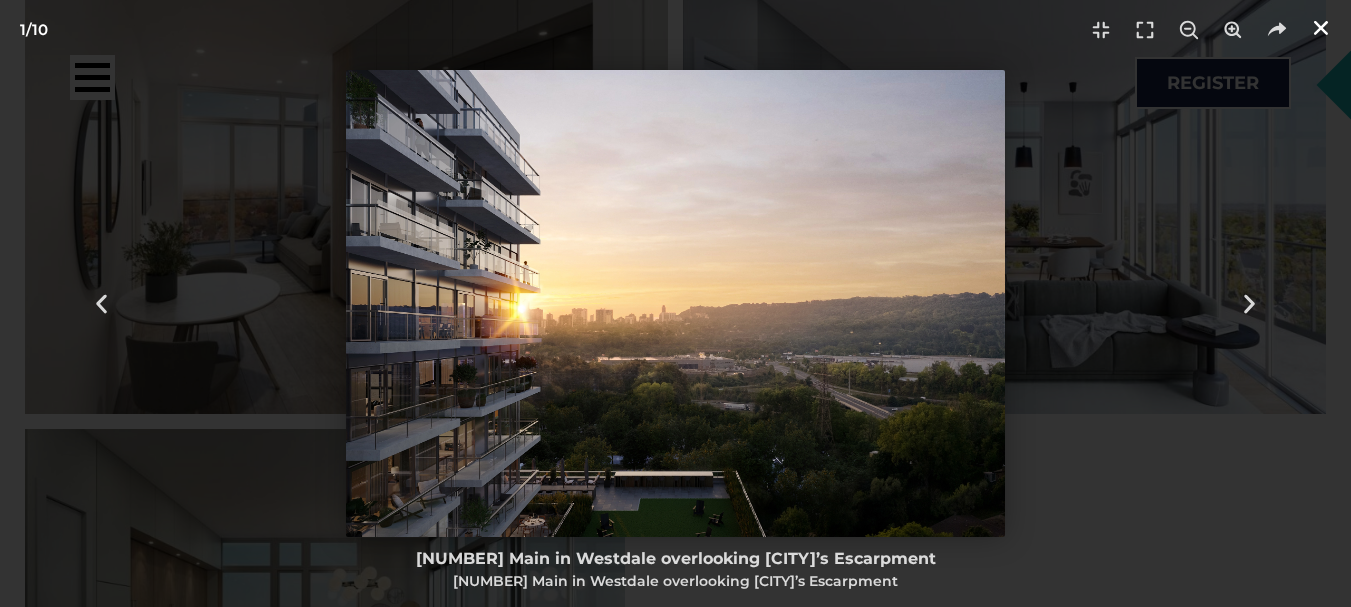 click 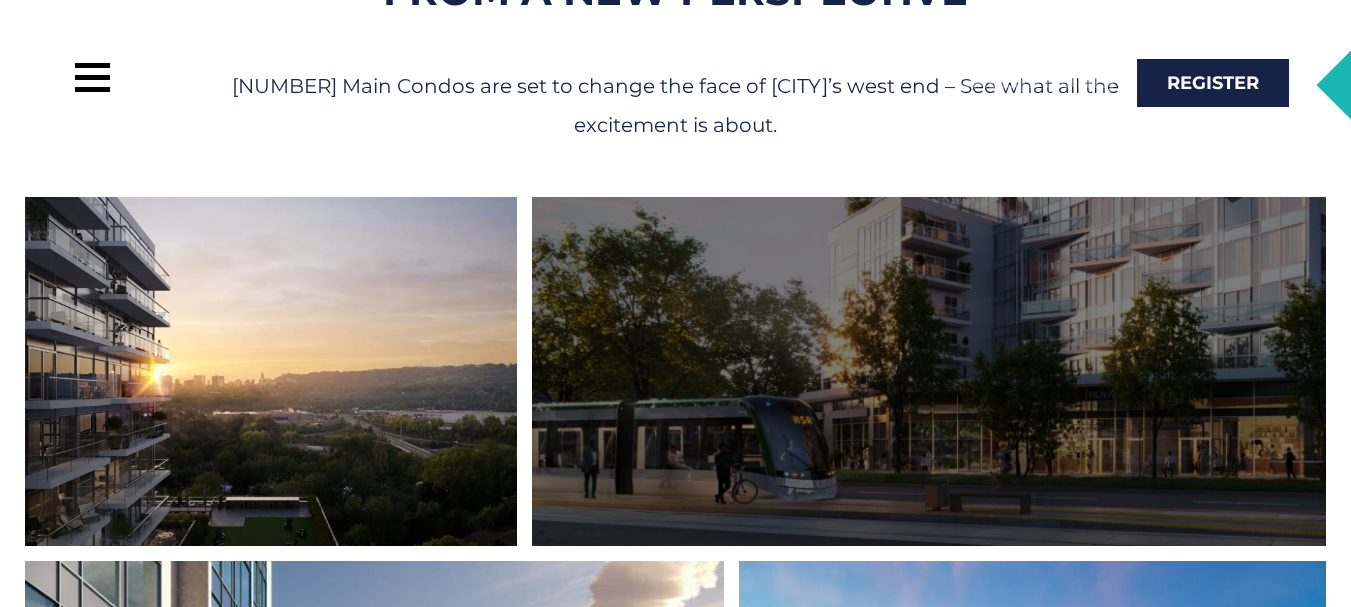 scroll, scrollTop: 900, scrollLeft: 0, axis: vertical 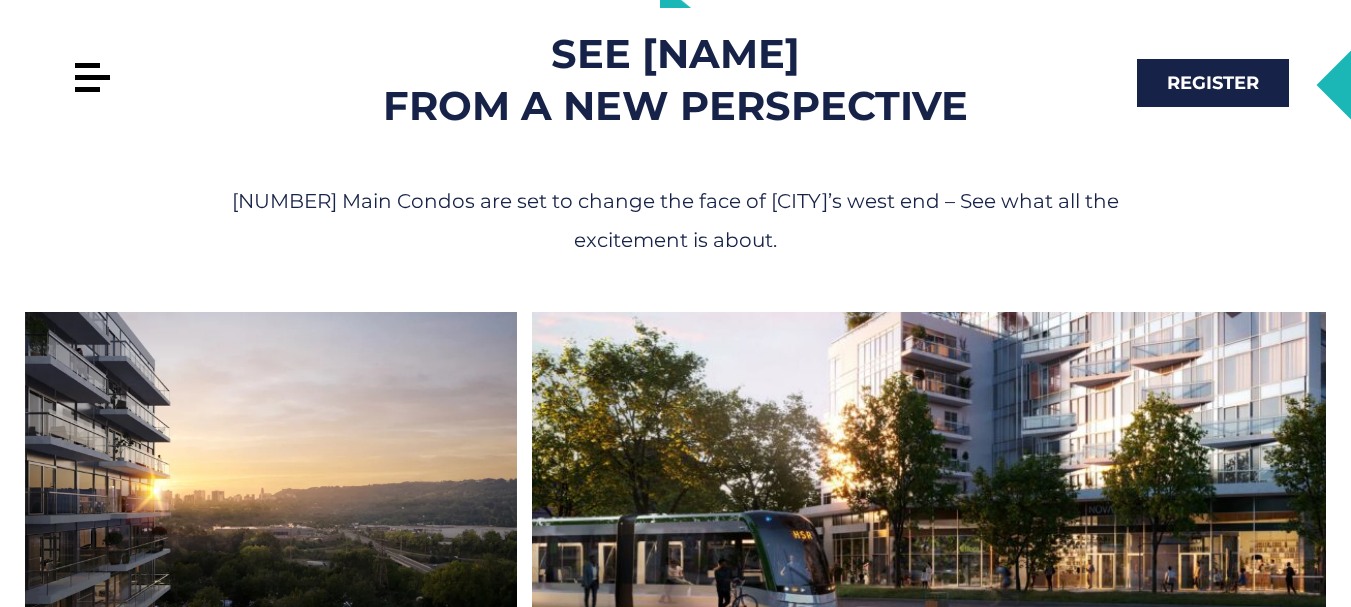 click at bounding box center (92, 77) 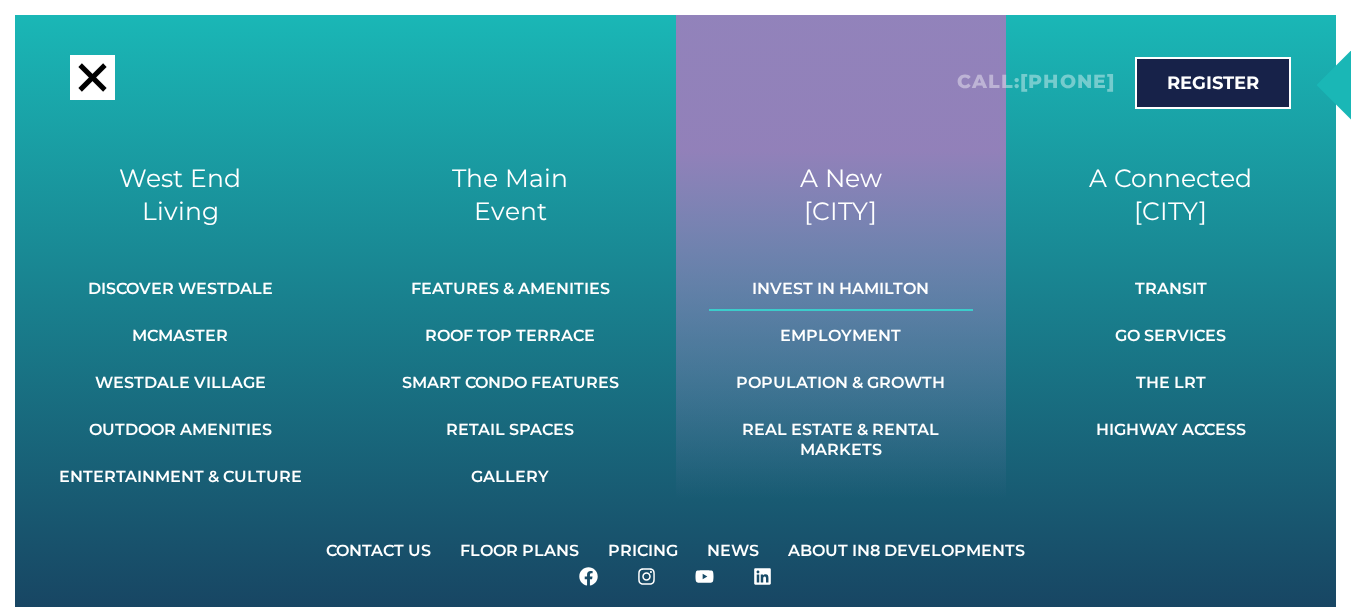 click on "Invest In Hamilton" 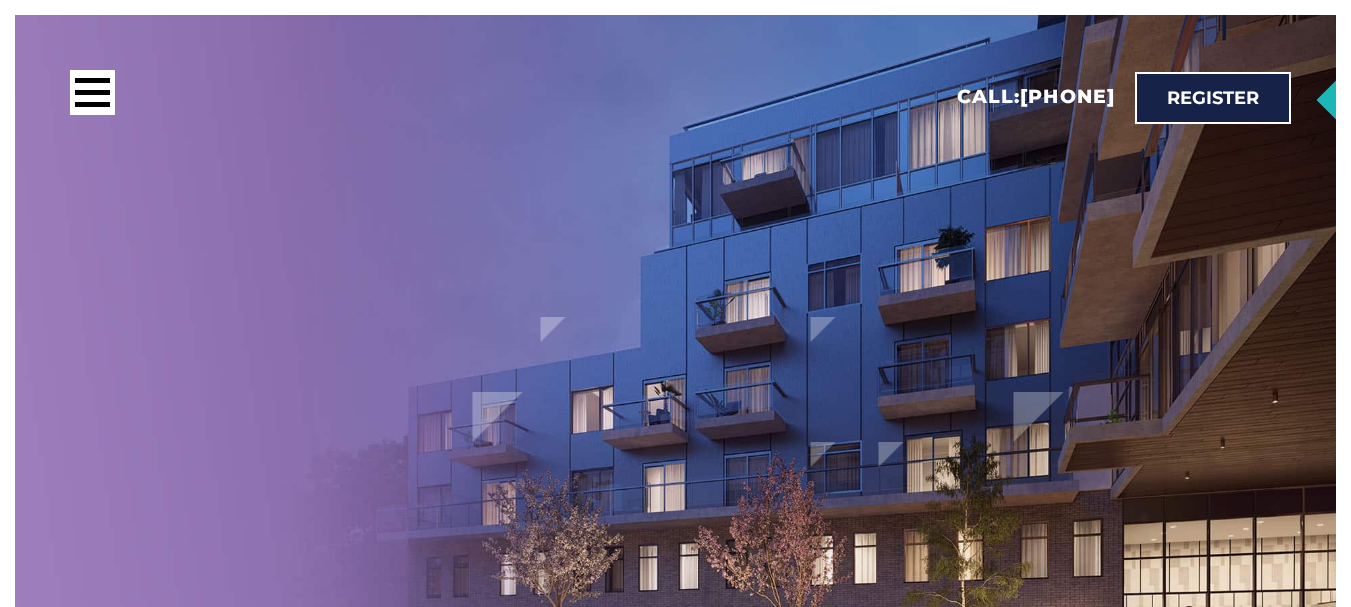 scroll, scrollTop: 0, scrollLeft: 0, axis: both 